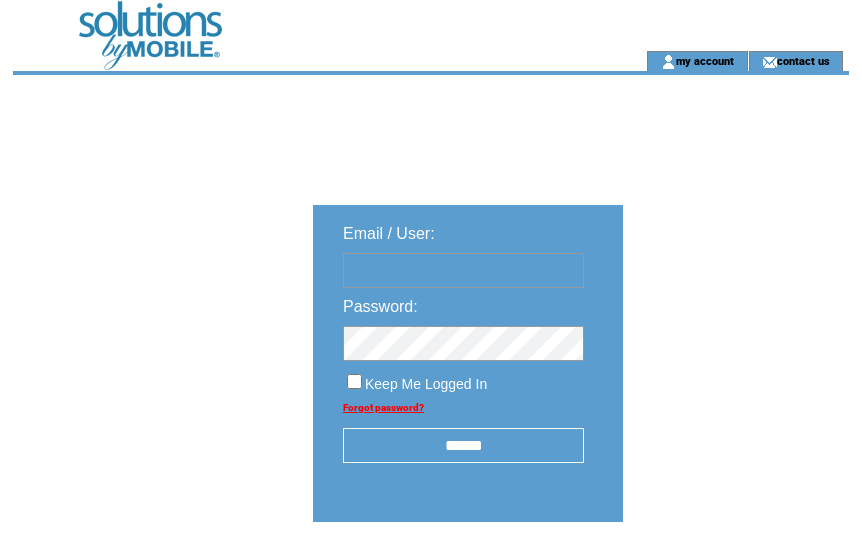 scroll, scrollTop: 0, scrollLeft: 0, axis: both 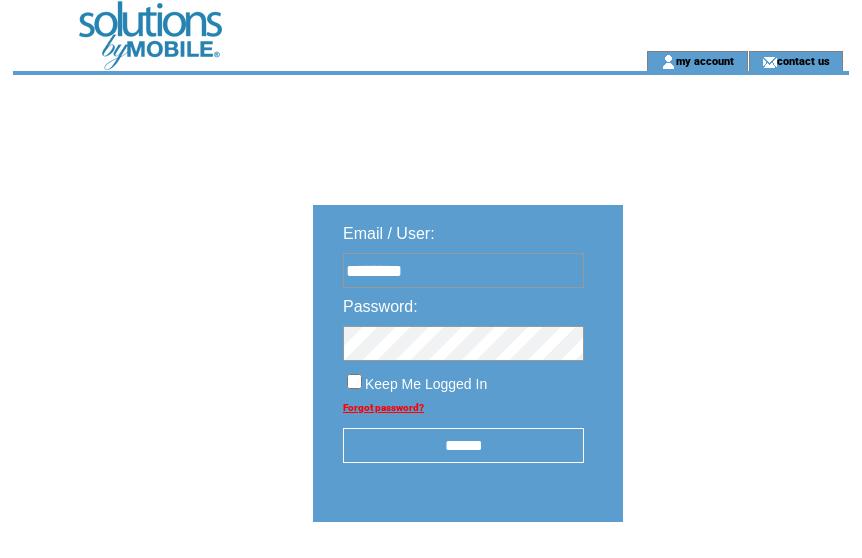 click on "******" at bounding box center [463, 445] 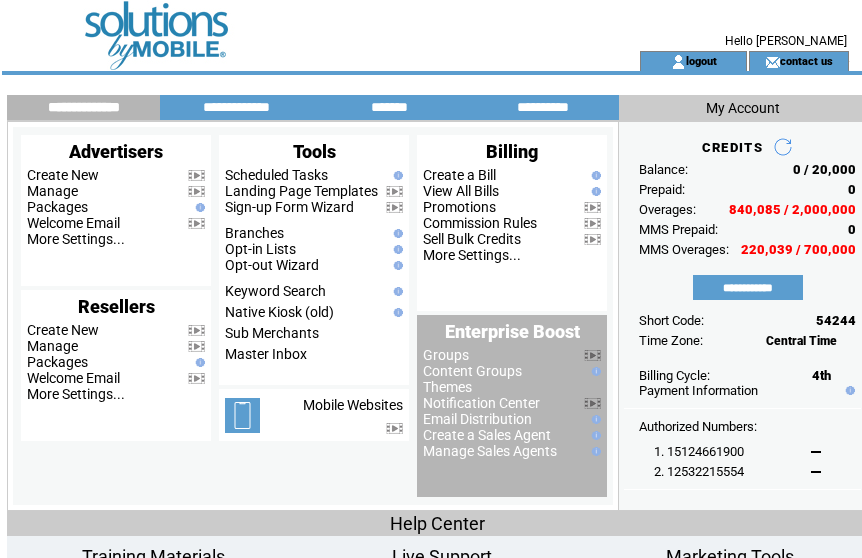 scroll, scrollTop: 0, scrollLeft: 0, axis: both 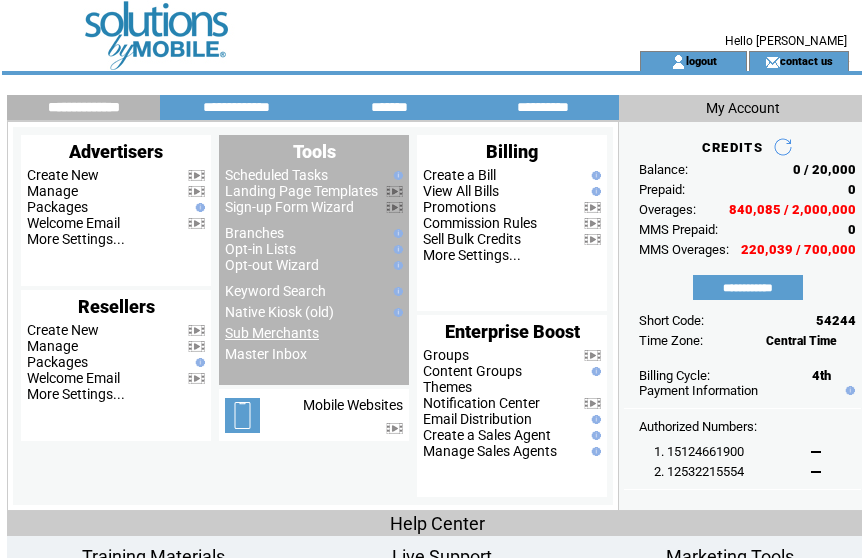 click on "Sub Merchants" at bounding box center (272, 333) 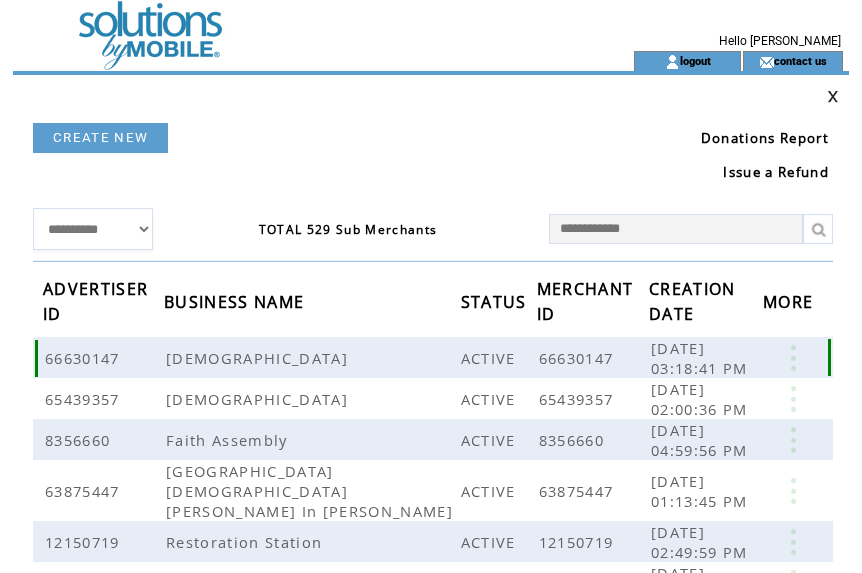 scroll, scrollTop: 0, scrollLeft: 0, axis: both 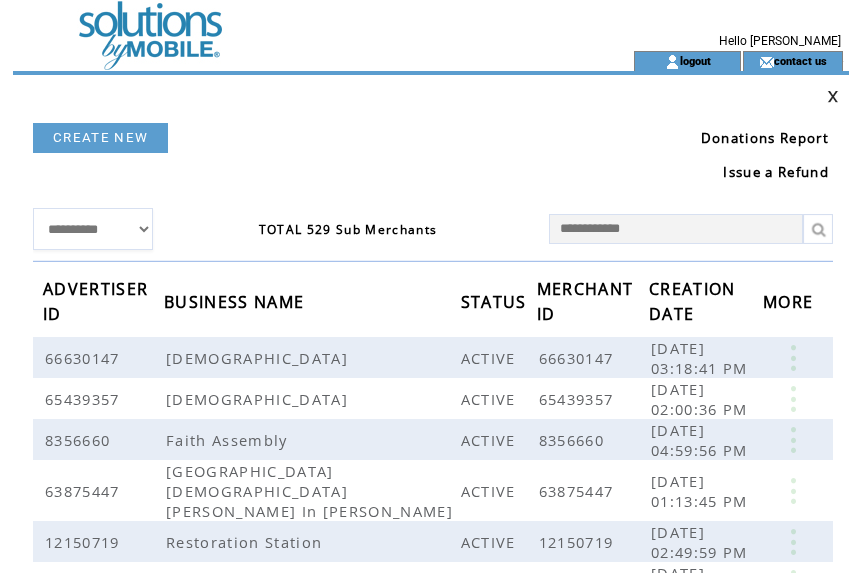 click at bounding box center [676, 229] 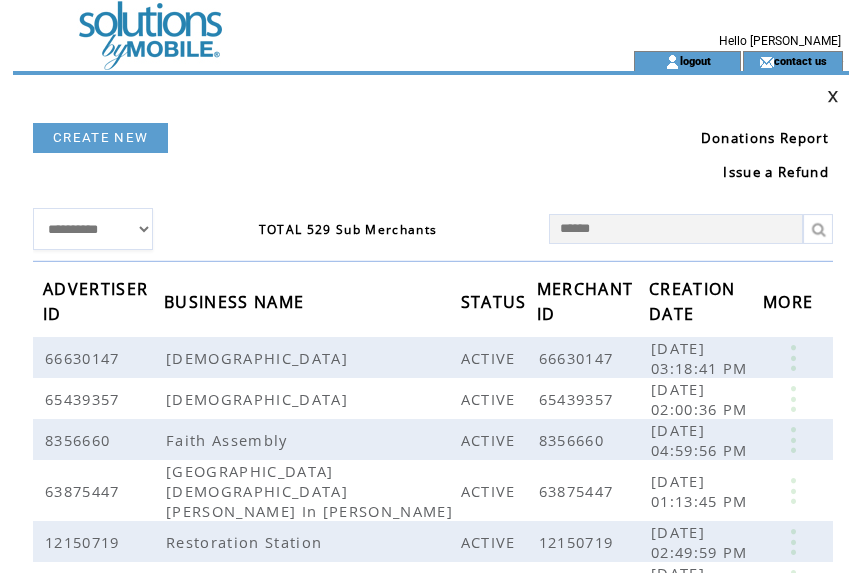 type on "*******" 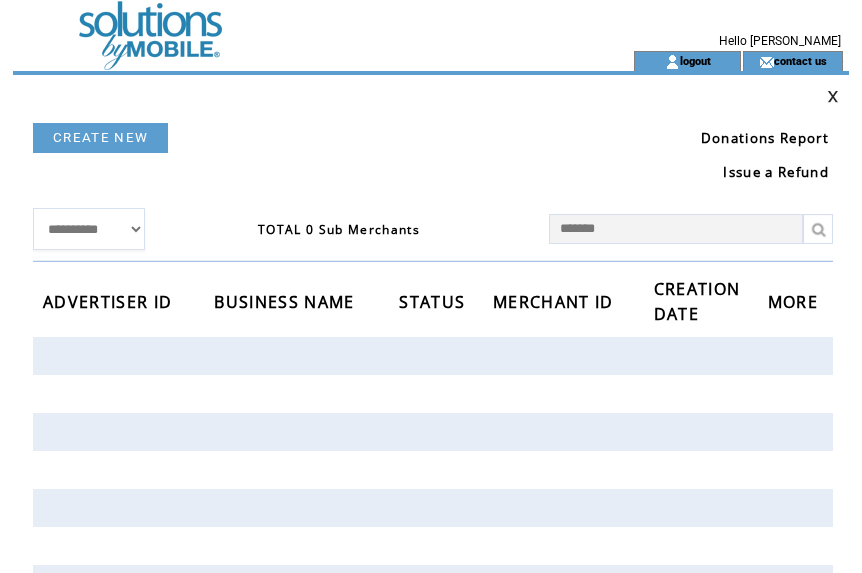 scroll, scrollTop: 0, scrollLeft: 0, axis: both 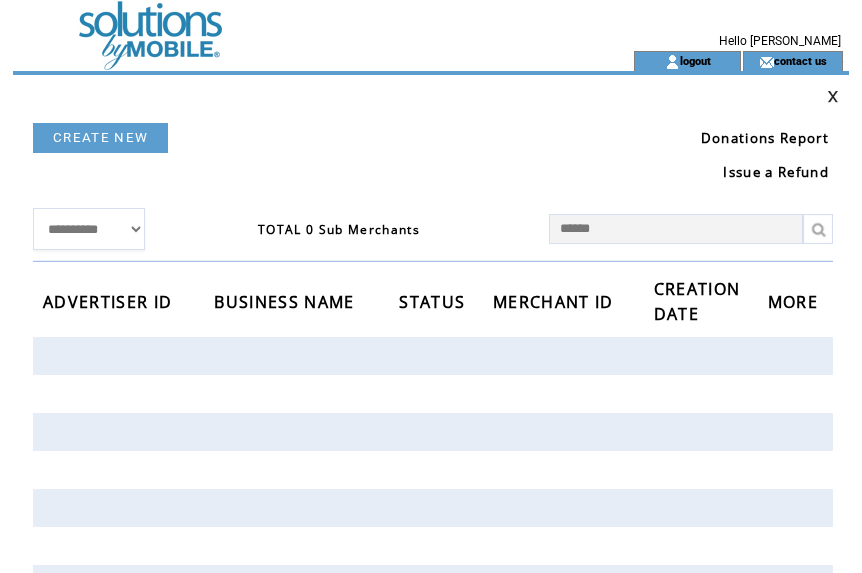 type on "*****" 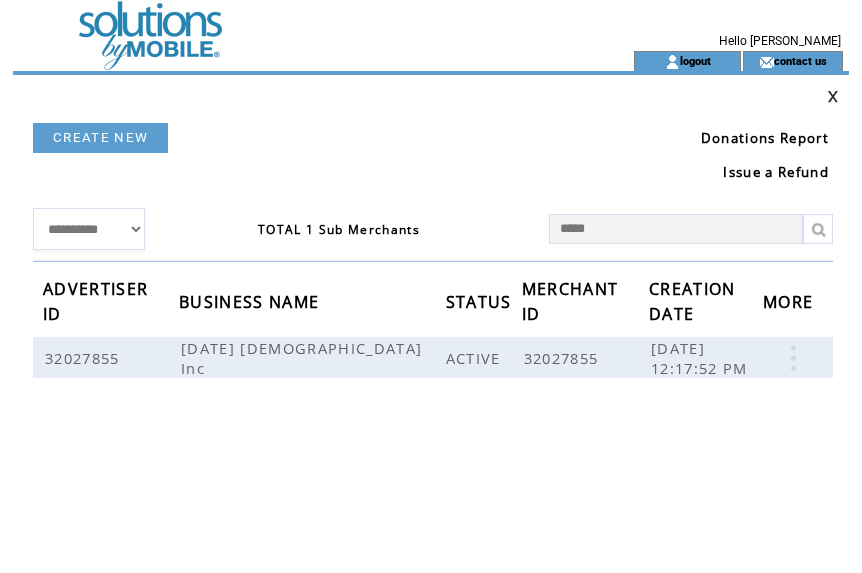 scroll, scrollTop: 0, scrollLeft: 0, axis: both 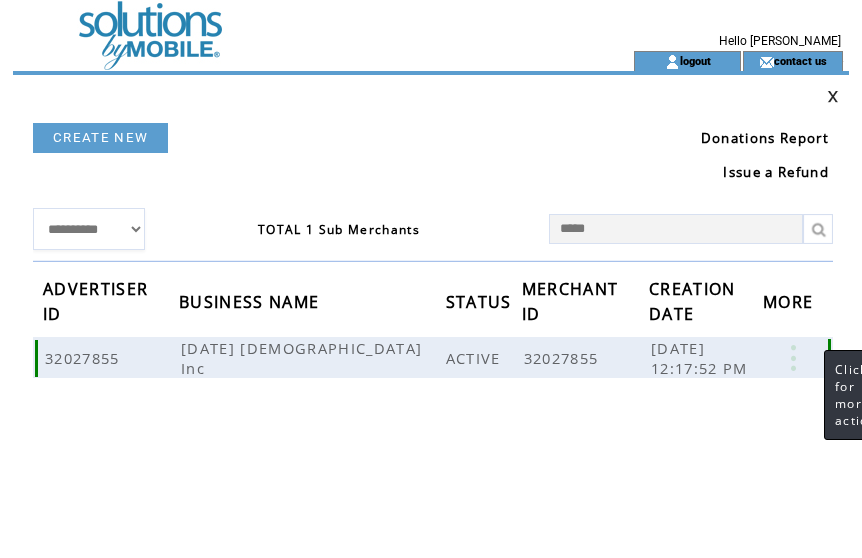 click at bounding box center (793, 358) 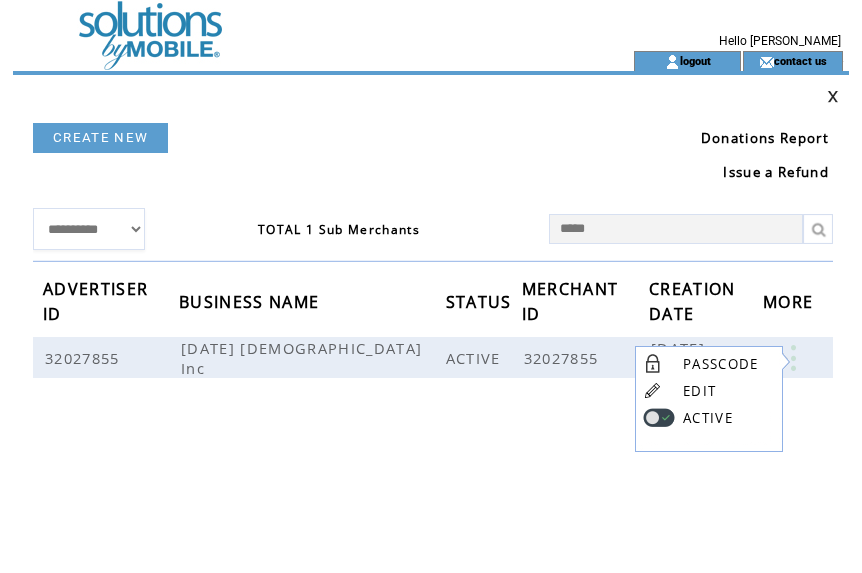 click on "EDIT" at bounding box center (699, 391) 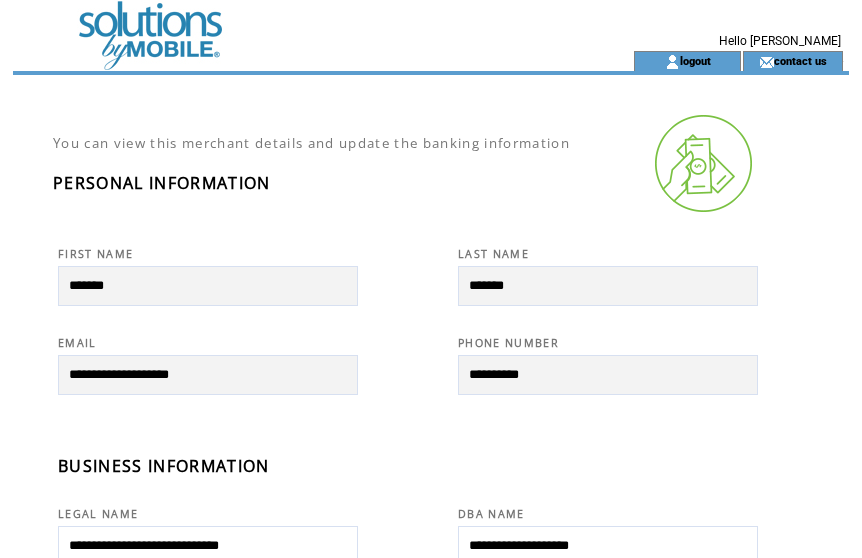 scroll, scrollTop: 0, scrollLeft: 0, axis: both 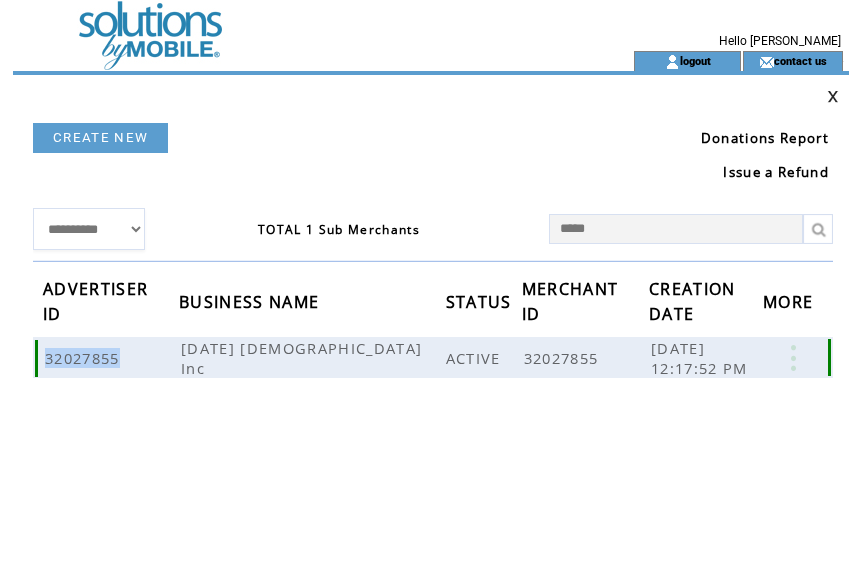 drag, startPoint x: 124, startPoint y: 358, endPoint x: 49, endPoint y: 359, distance: 75.00667 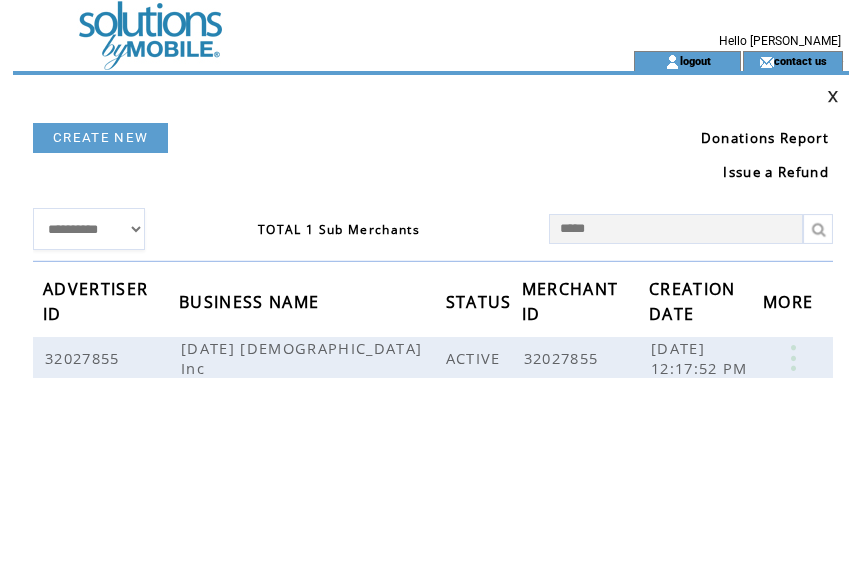 drag, startPoint x: 449, startPoint y: 458, endPoint x: 416, endPoint y: 403, distance: 64.14047 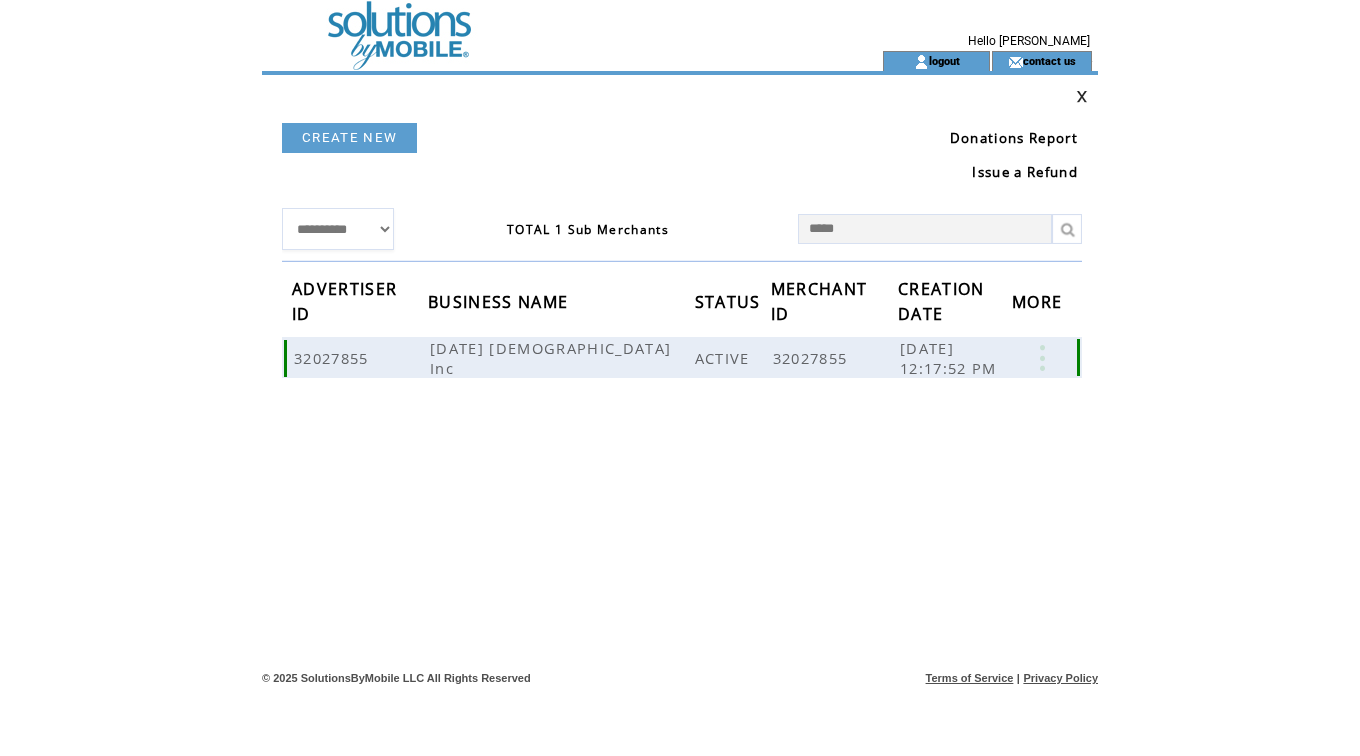 click at bounding box center (1042, 358) 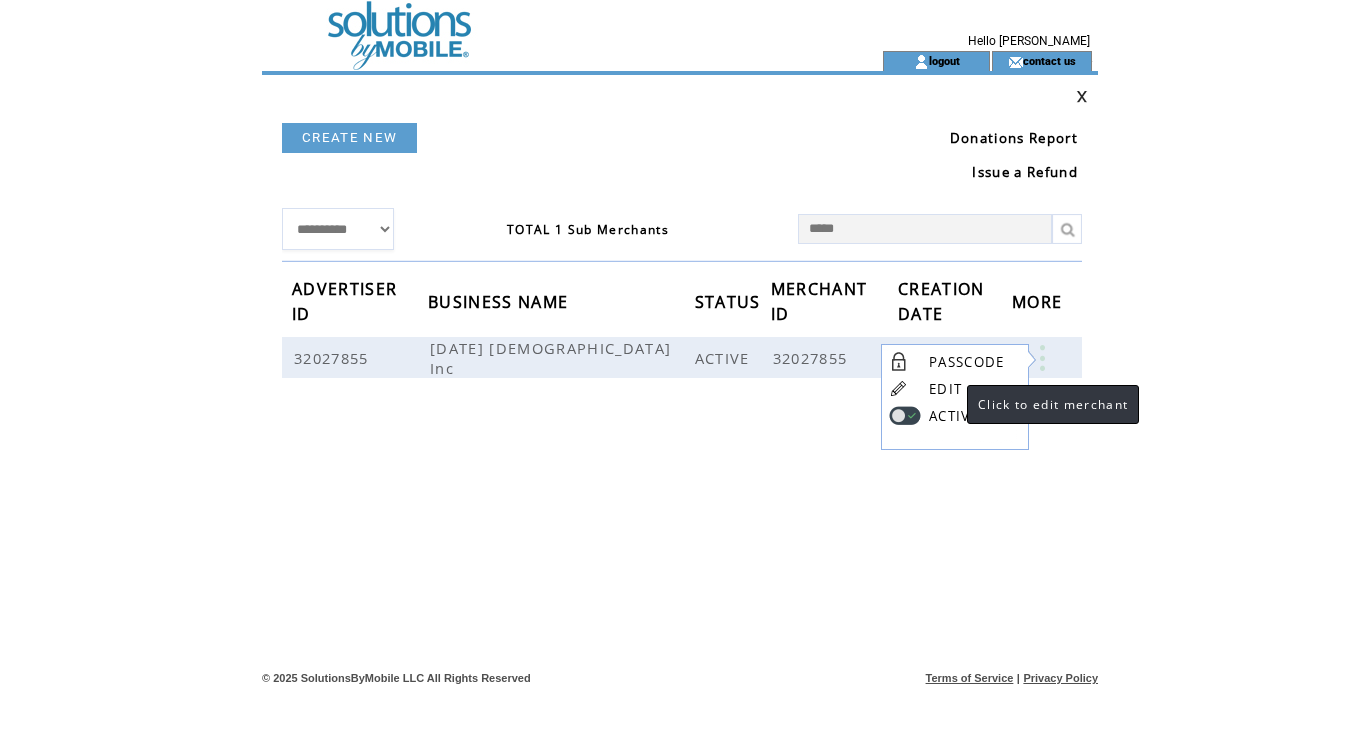 click on "EDIT" at bounding box center [945, 389] 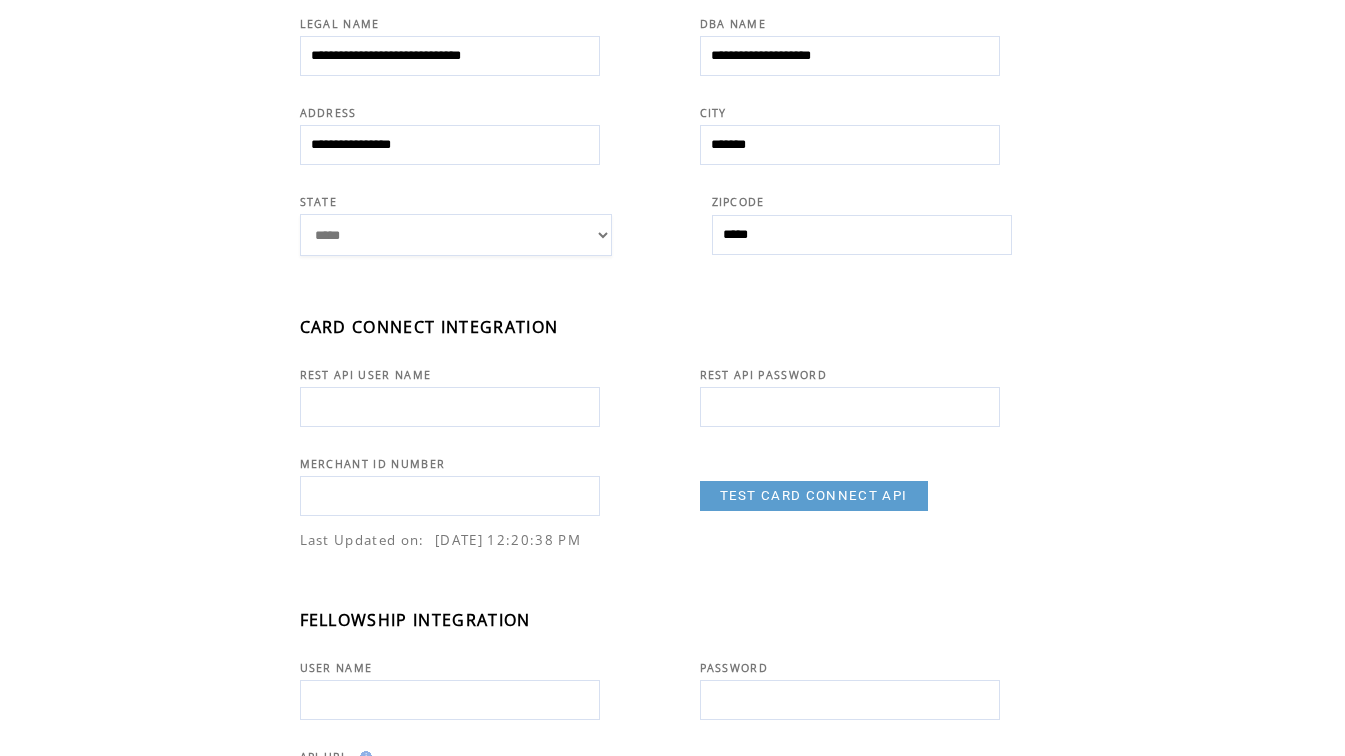 scroll, scrollTop: 491, scrollLeft: 0, axis: vertical 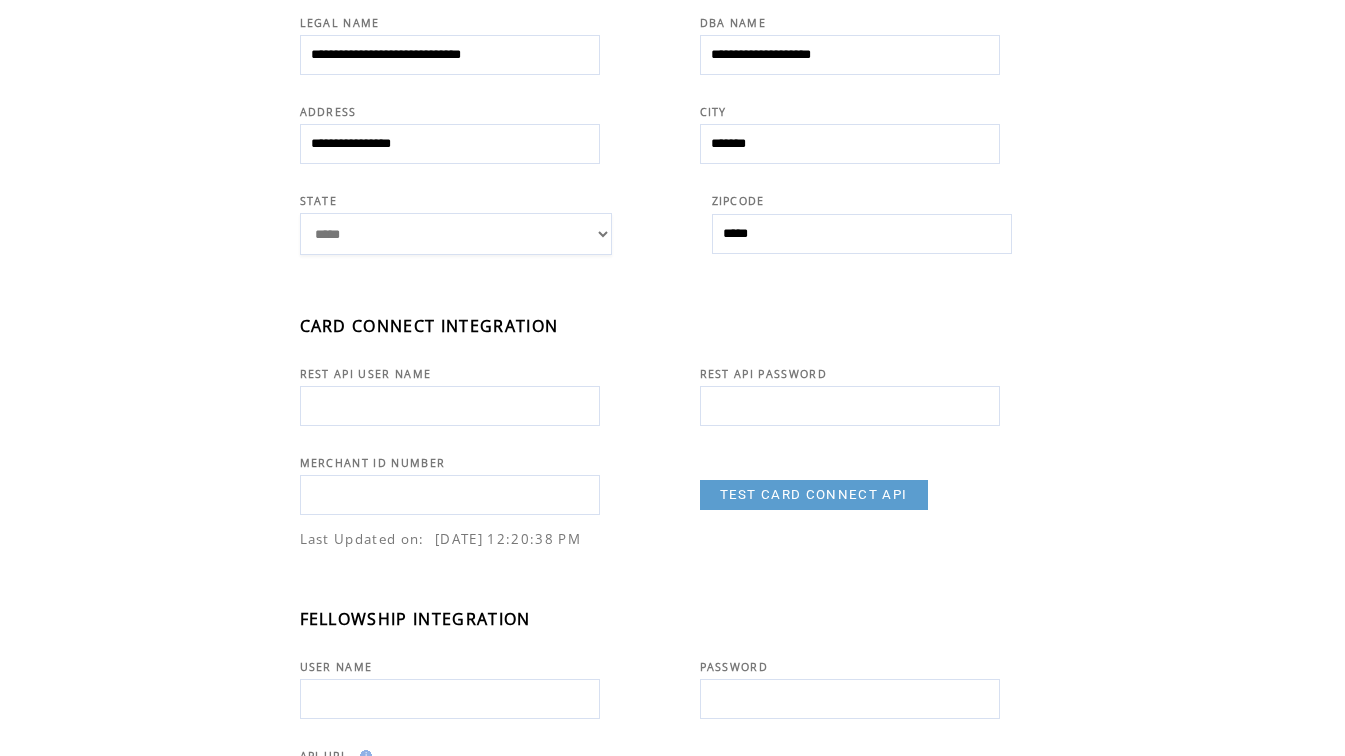 click on "**********" 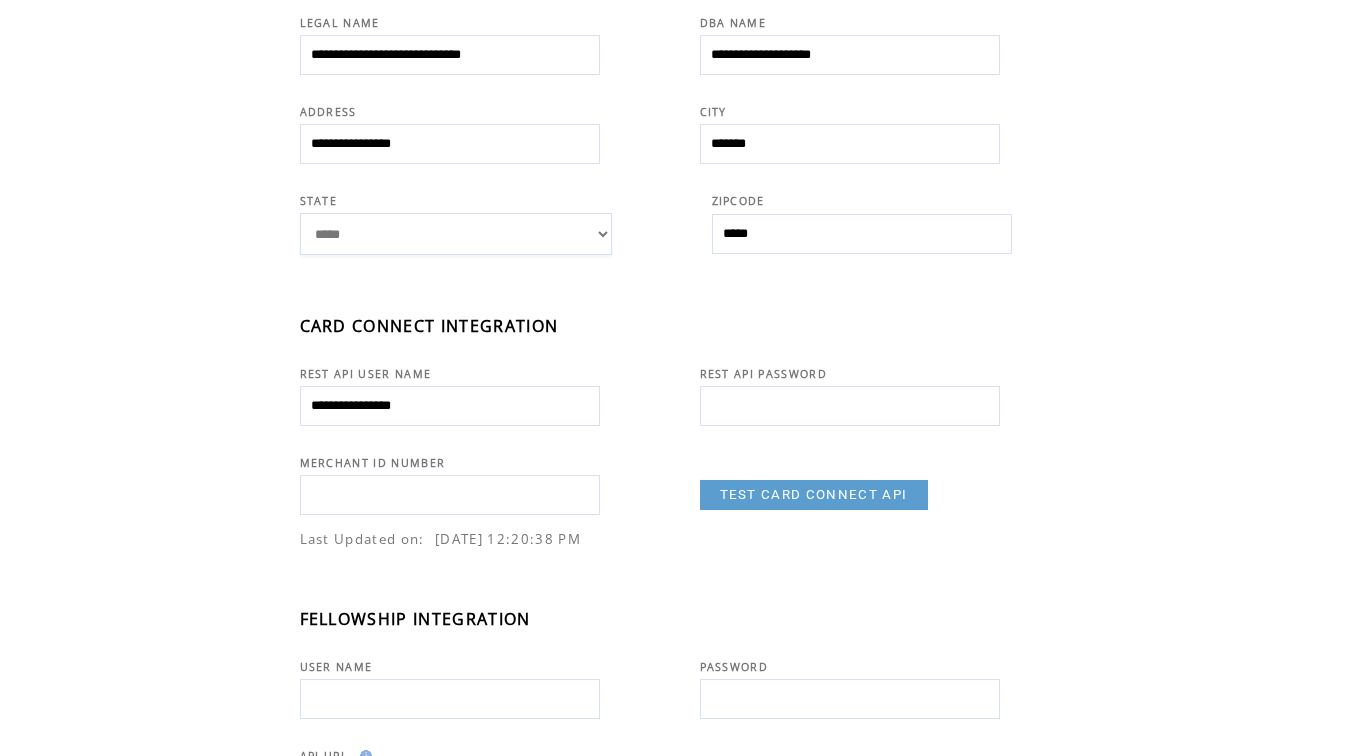 type on "**********" 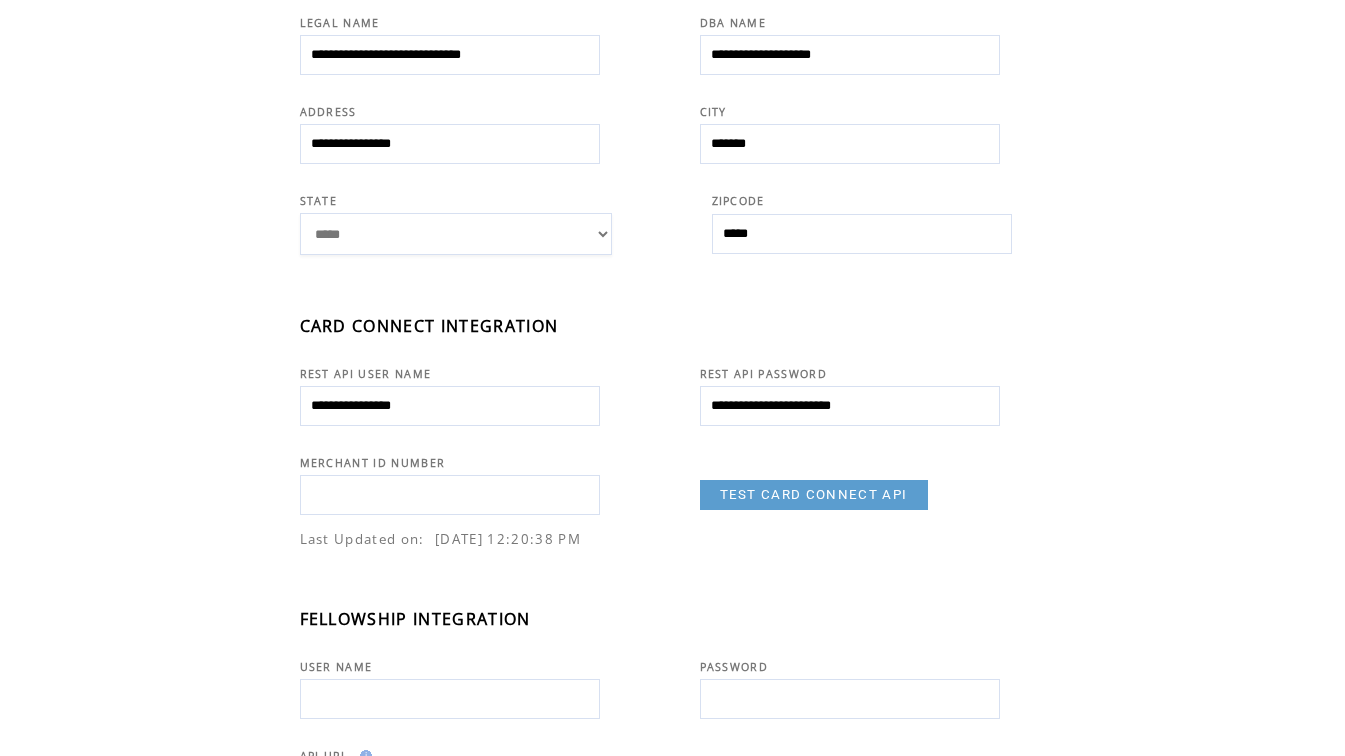 type on "**********" 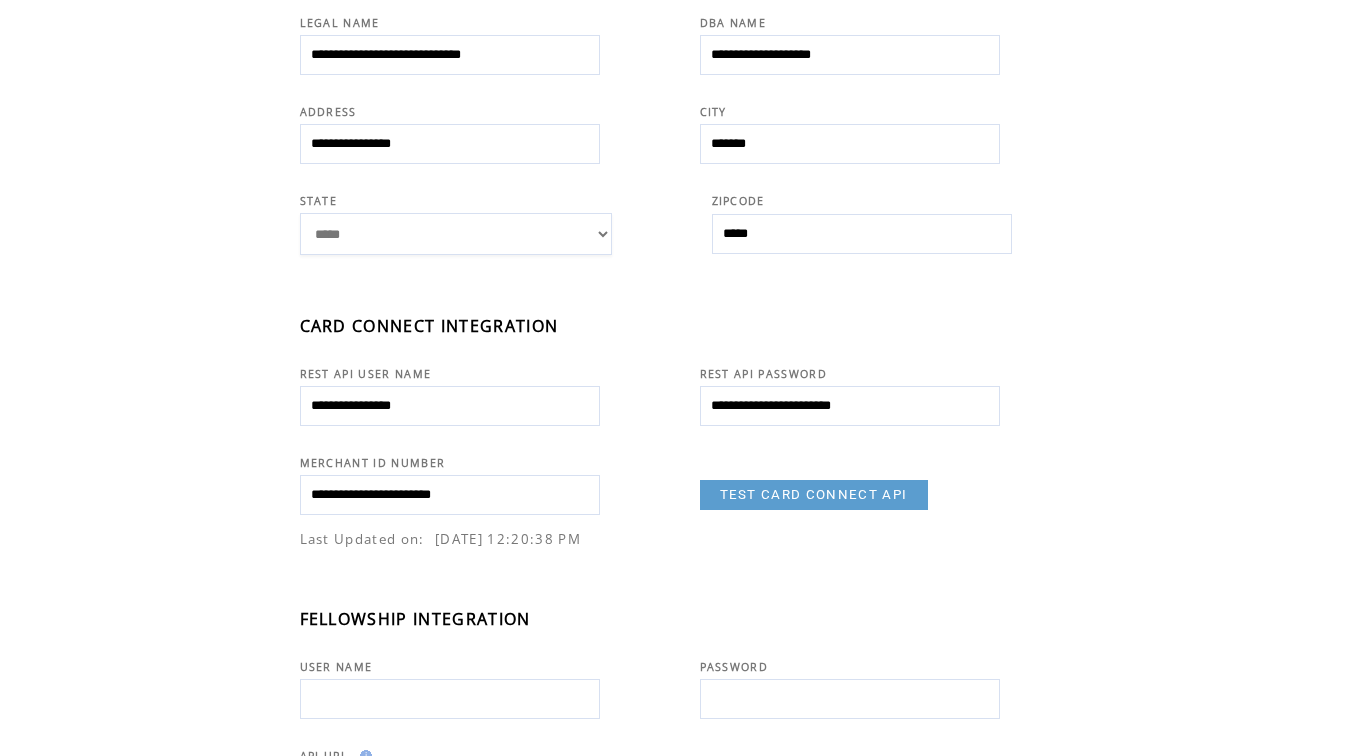 type on "**********" 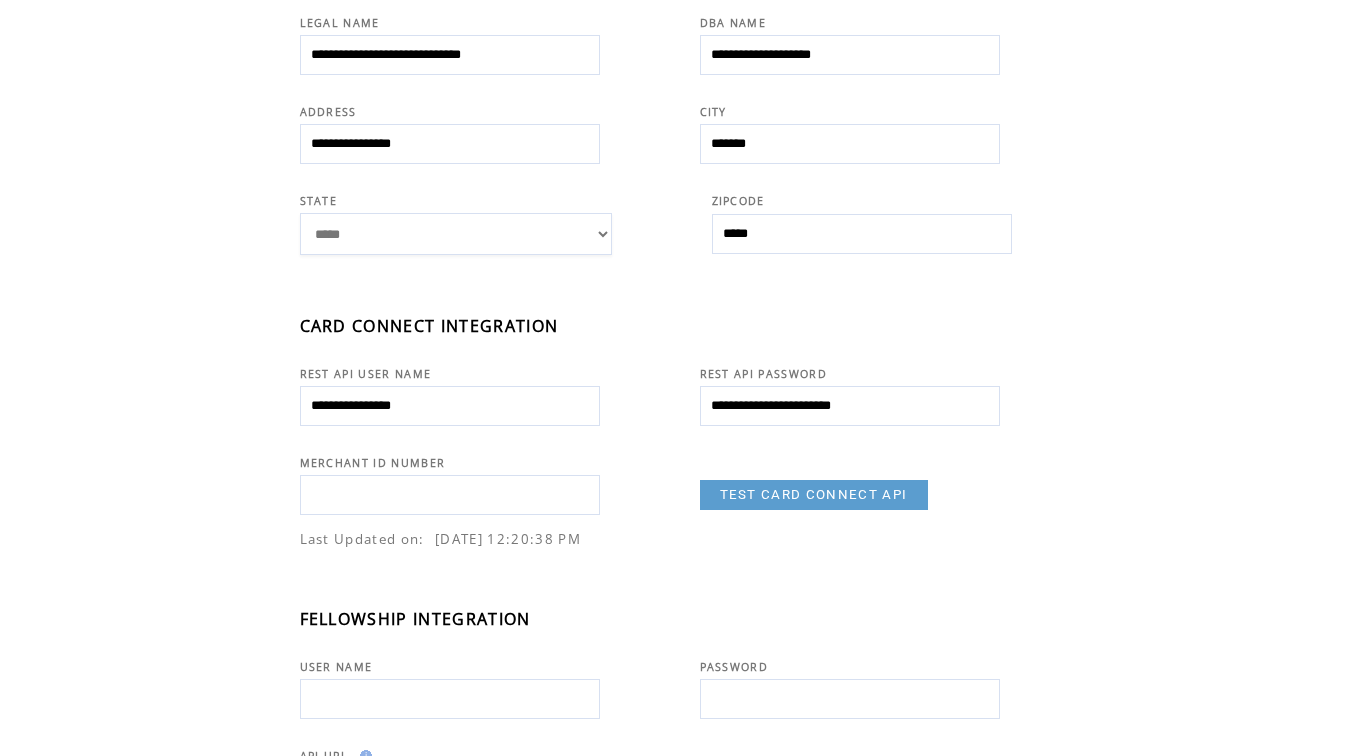drag, startPoint x: 957, startPoint y: 598, endPoint x: 935, endPoint y: 581, distance: 27.802877 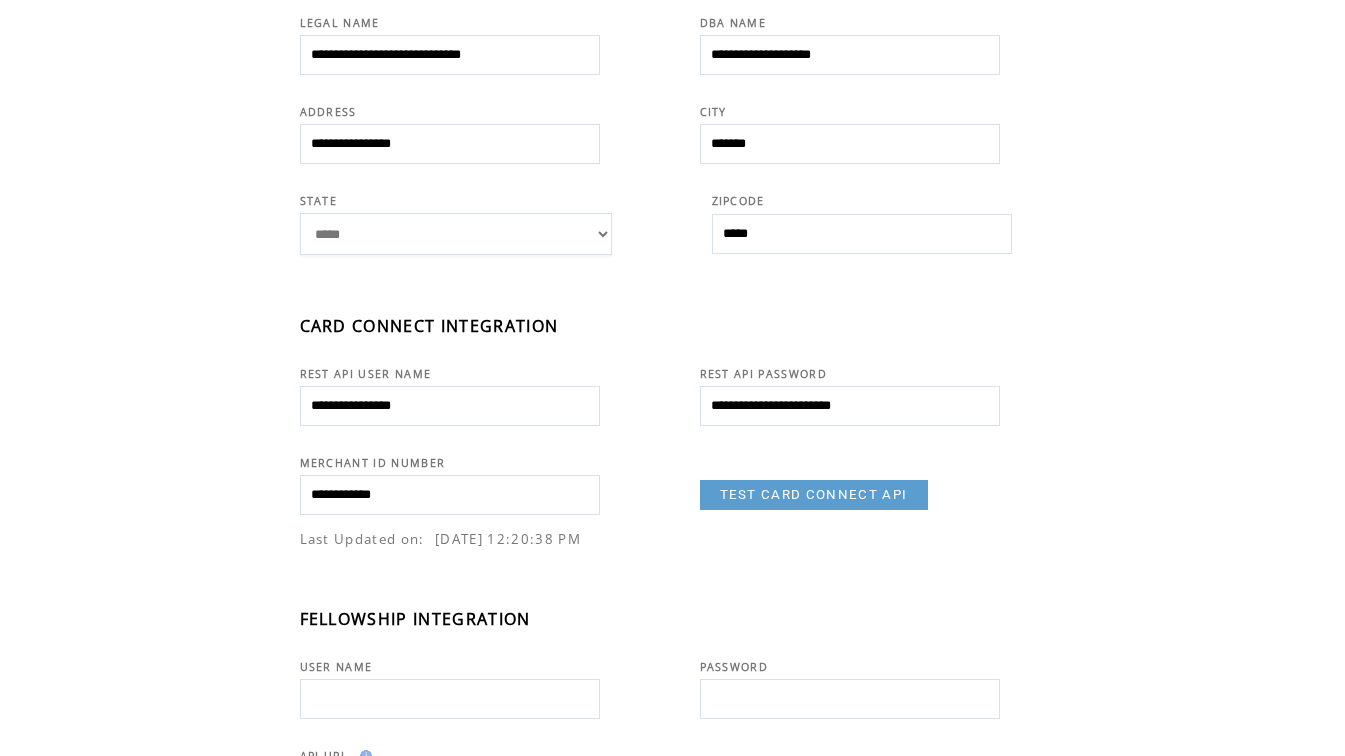type on "**********" 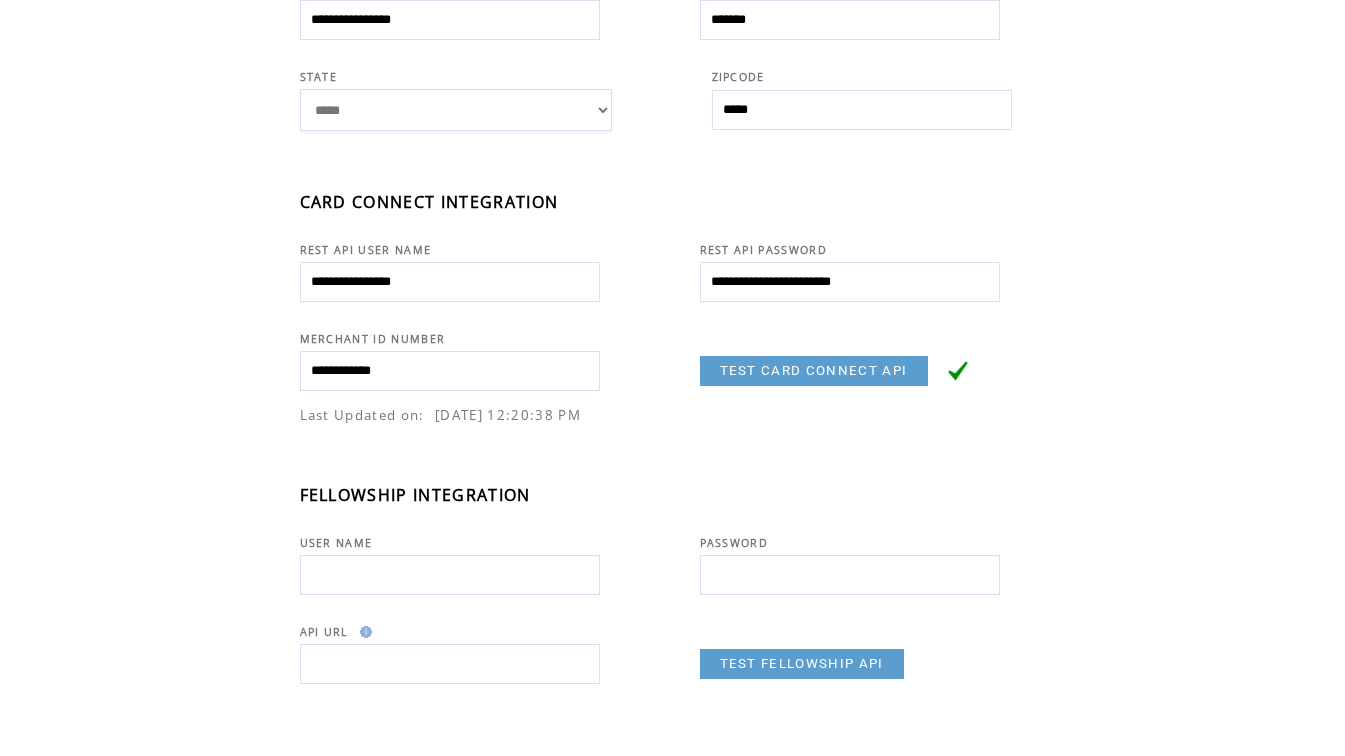 scroll, scrollTop: 618, scrollLeft: 0, axis: vertical 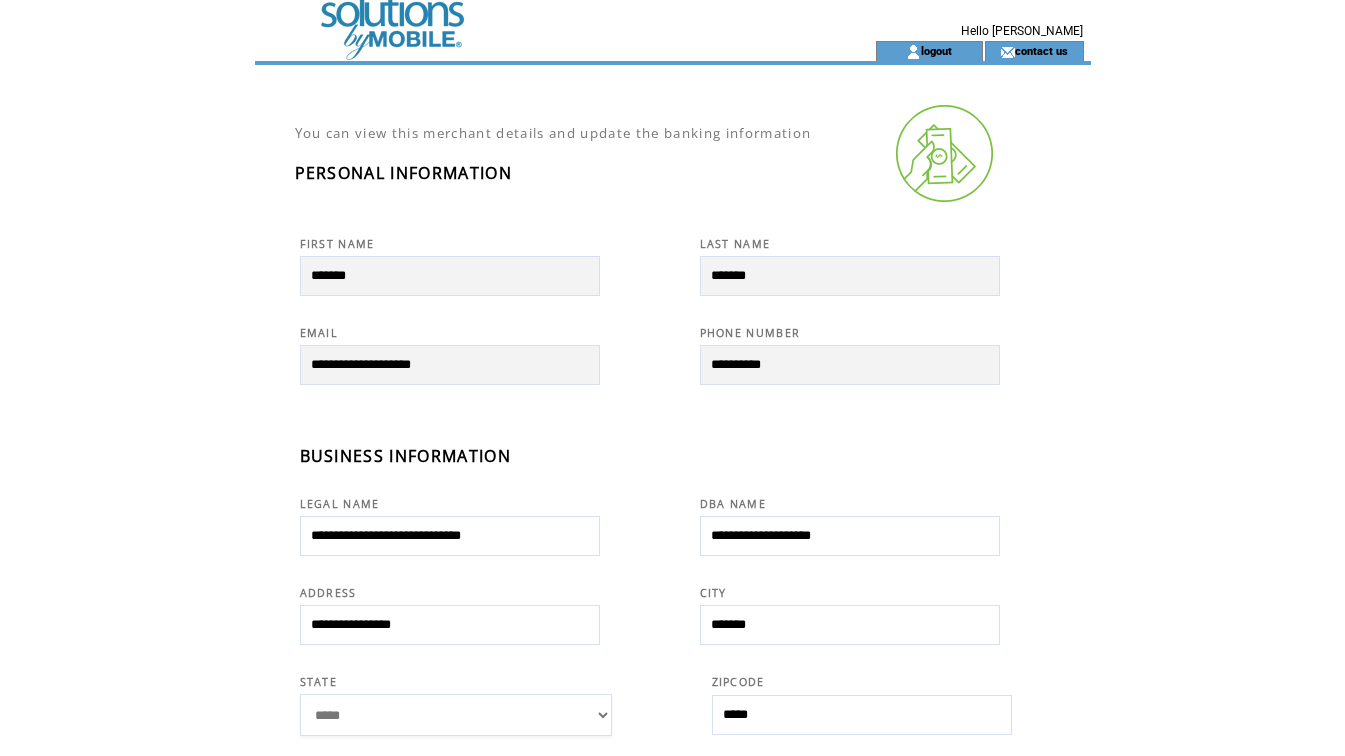 click on "**********" at bounding box center [693, 774] 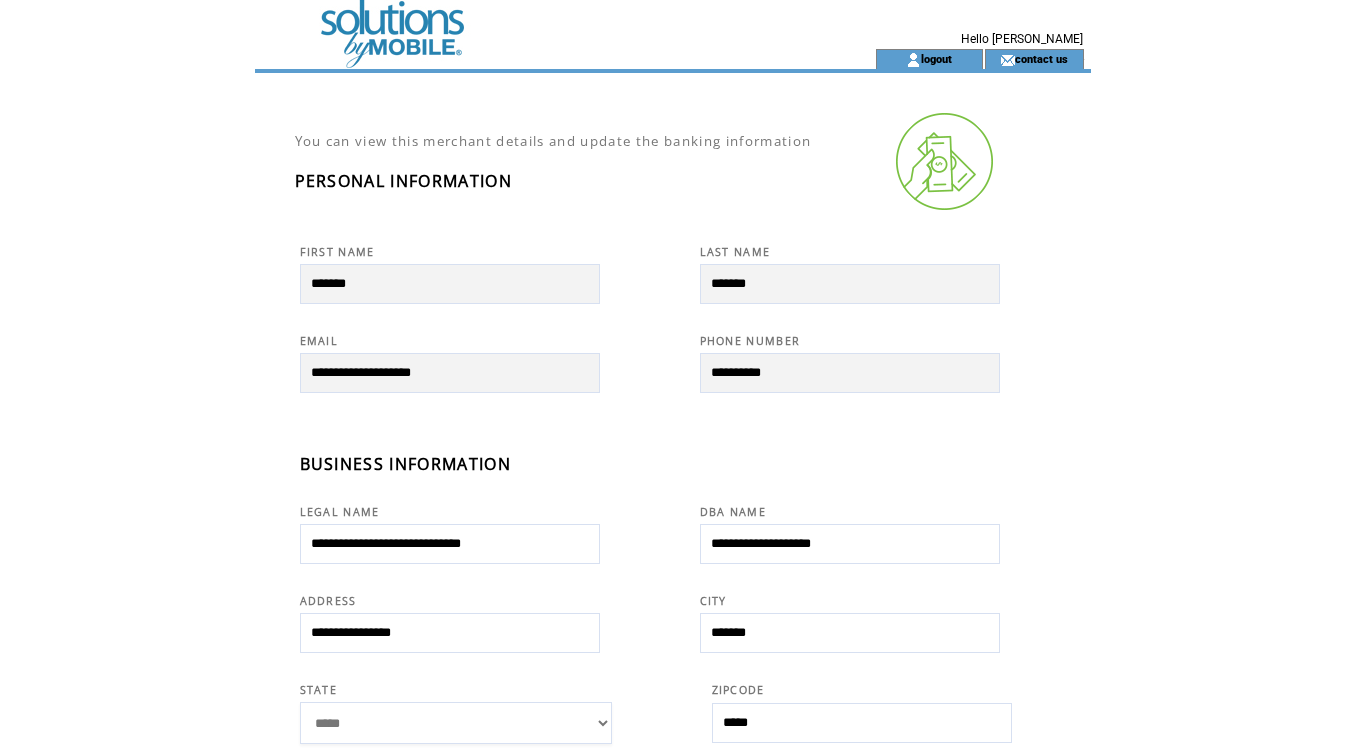 scroll, scrollTop: 0, scrollLeft: 0, axis: both 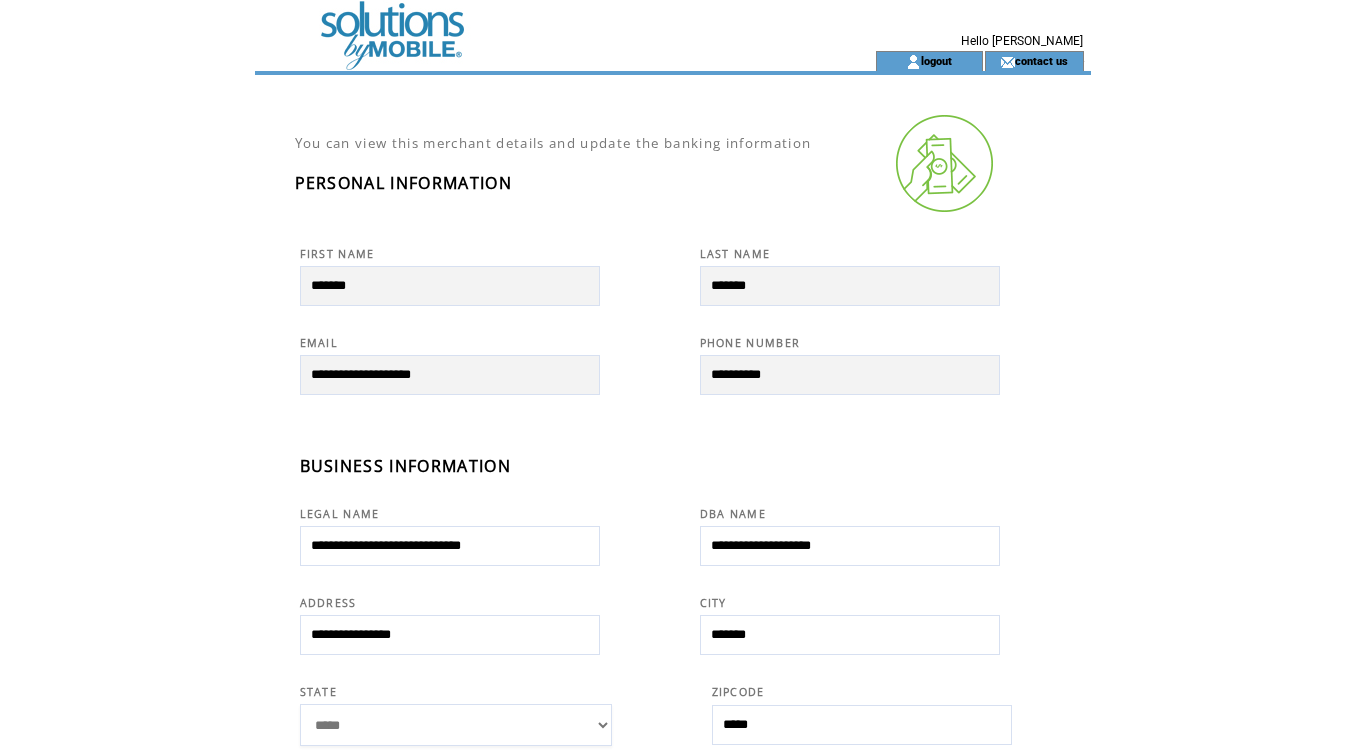 click at bounding box center [529, 25] 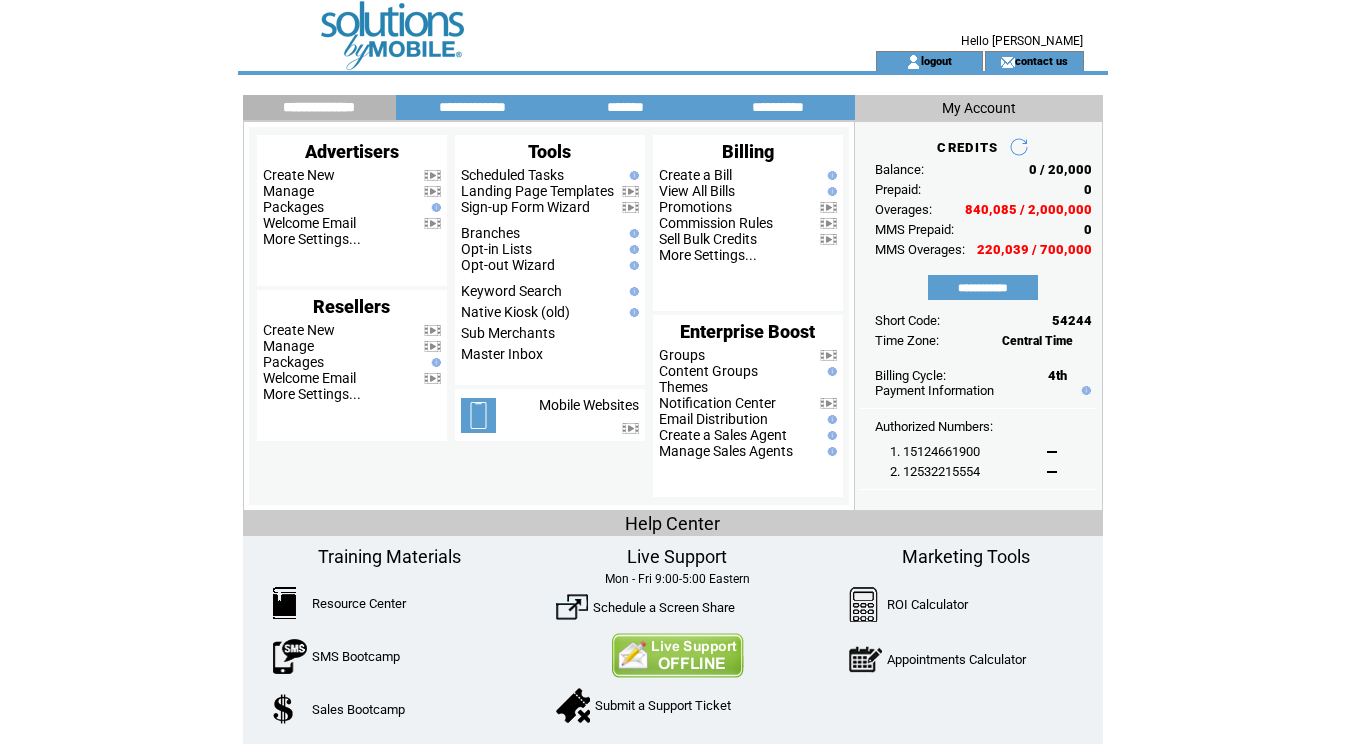 scroll, scrollTop: 0, scrollLeft: 0, axis: both 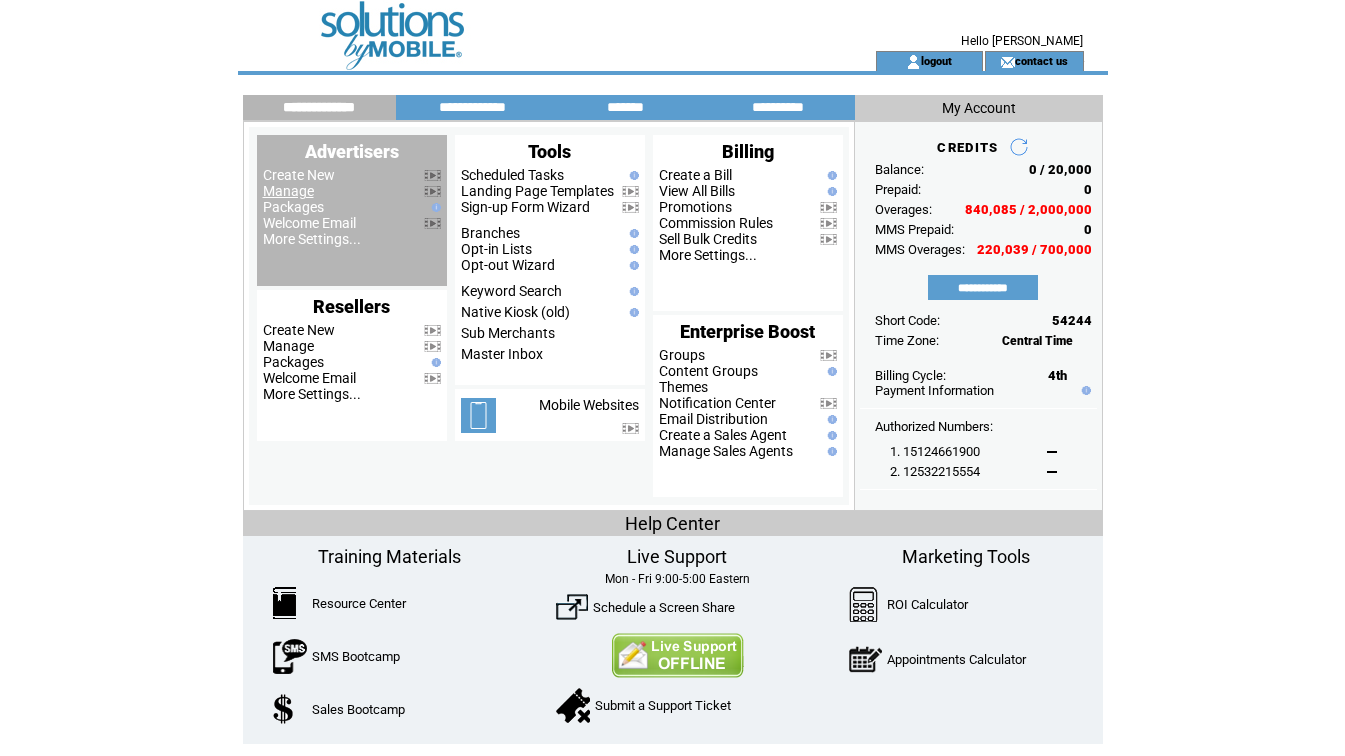click on "Manage" at bounding box center [288, 191] 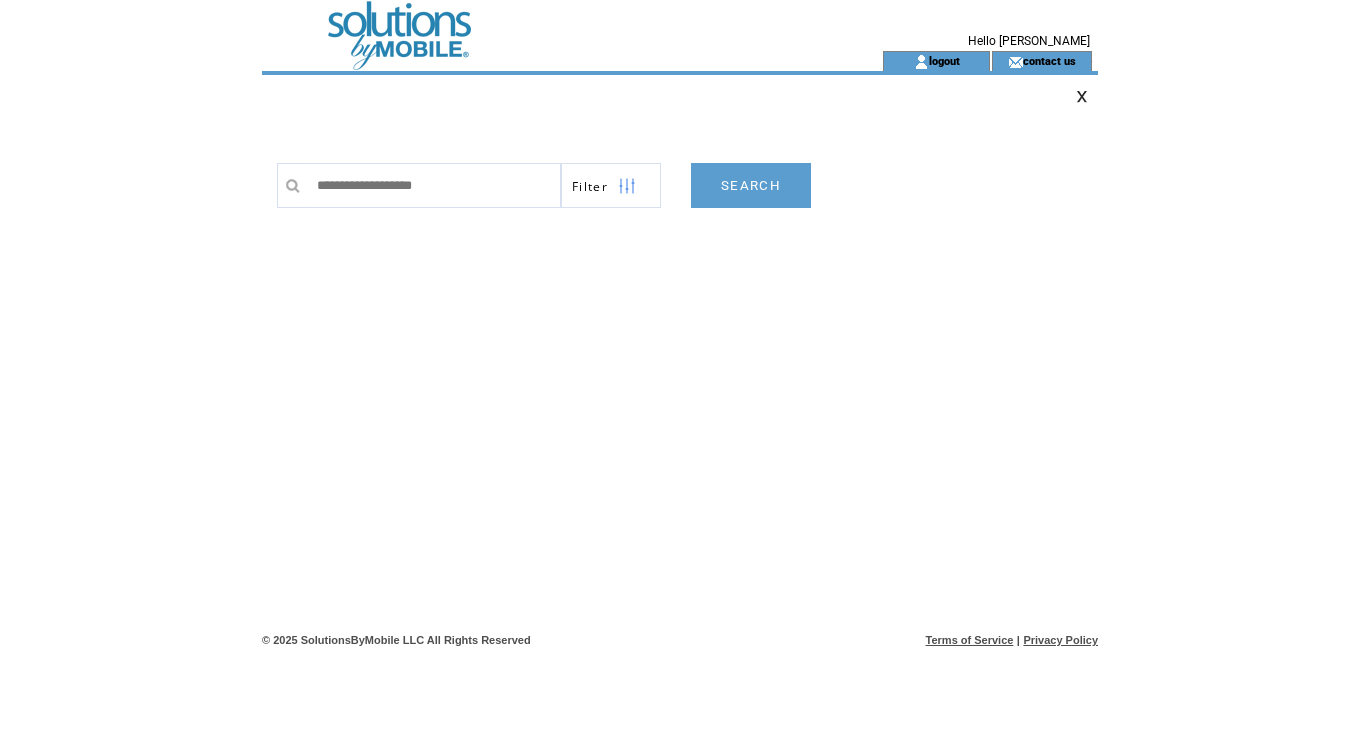 scroll, scrollTop: 0, scrollLeft: 0, axis: both 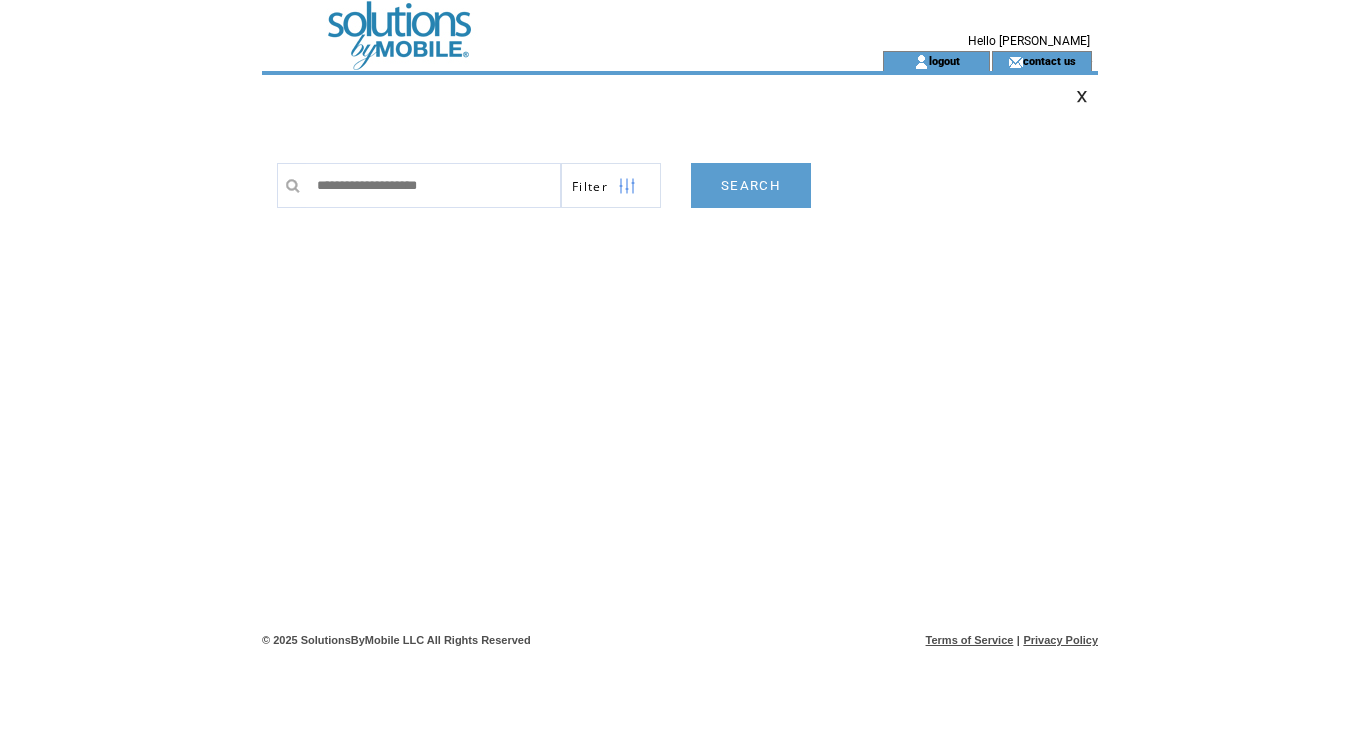 type on "**********" 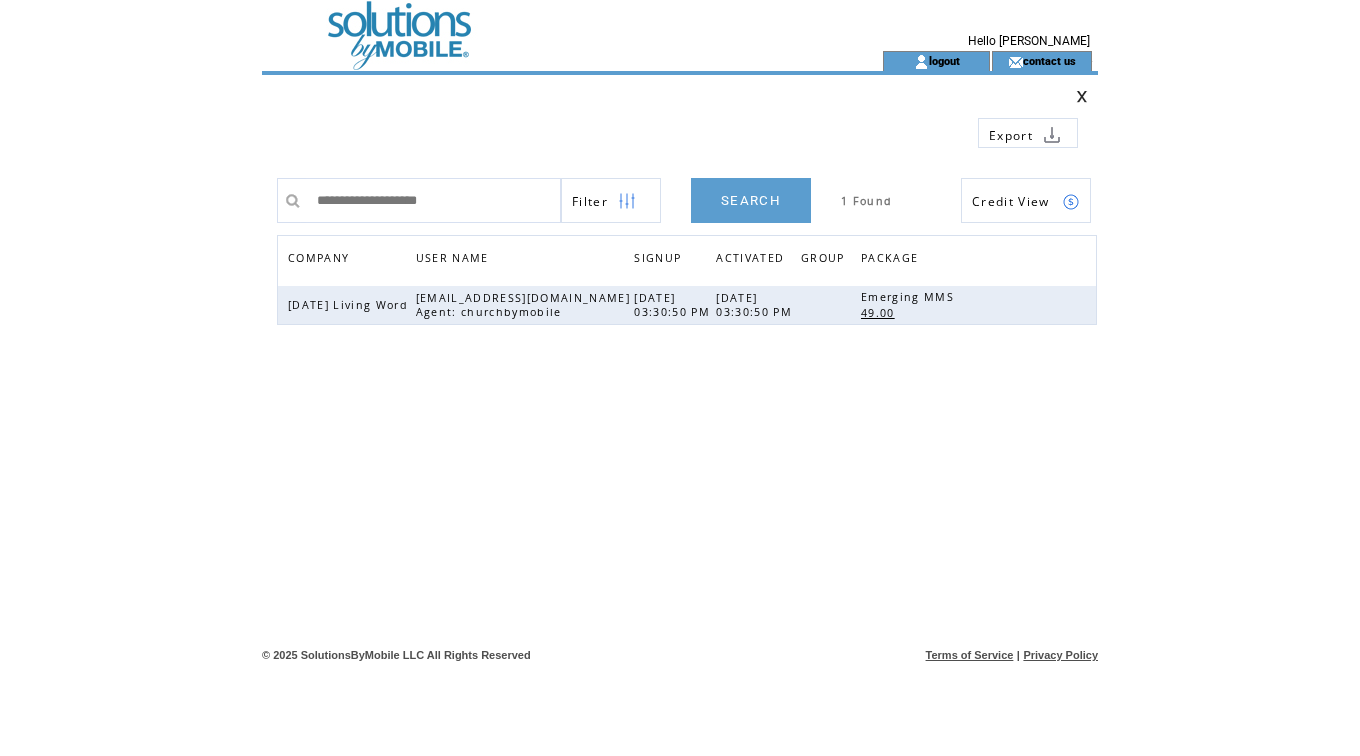 scroll, scrollTop: 0, scrollLeft: 0, axis: both 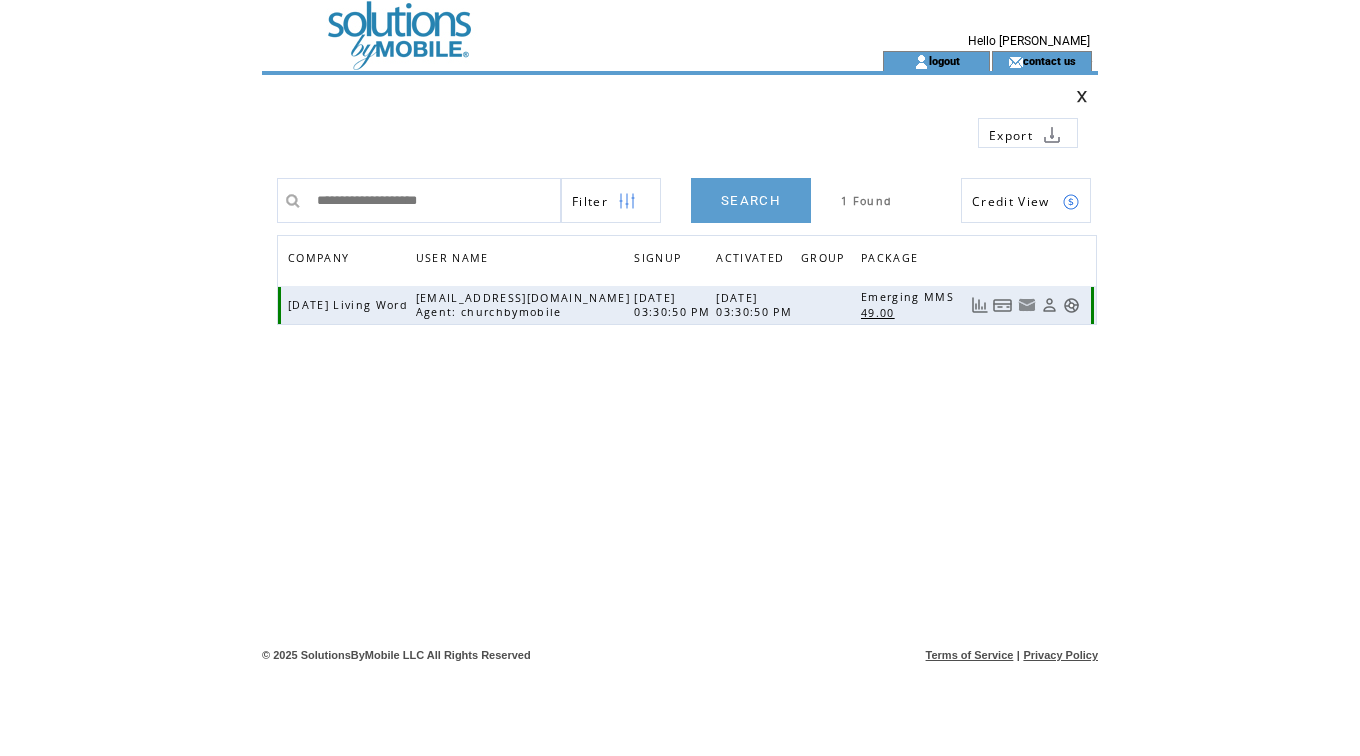click at bounding box center [1071, 305] 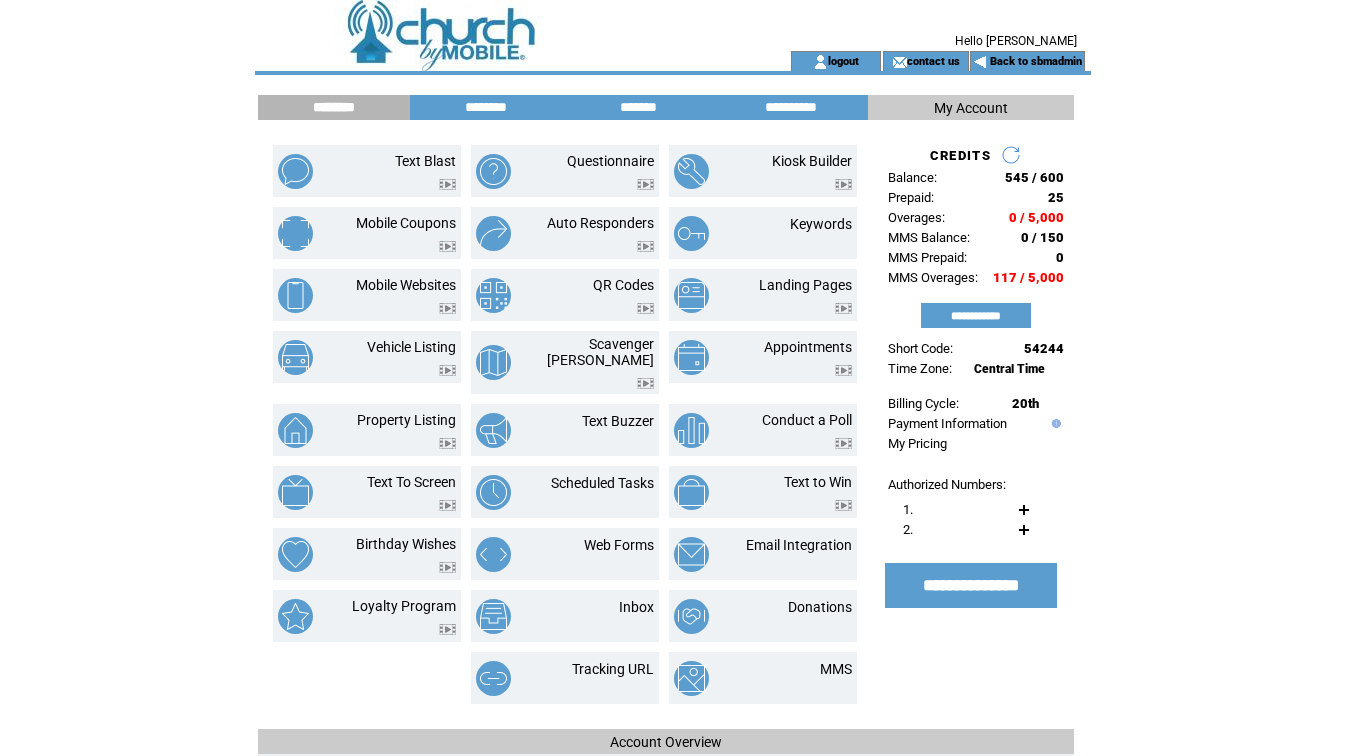 scroll, scrollTop: 0, scrollLeft: 0, axis: both 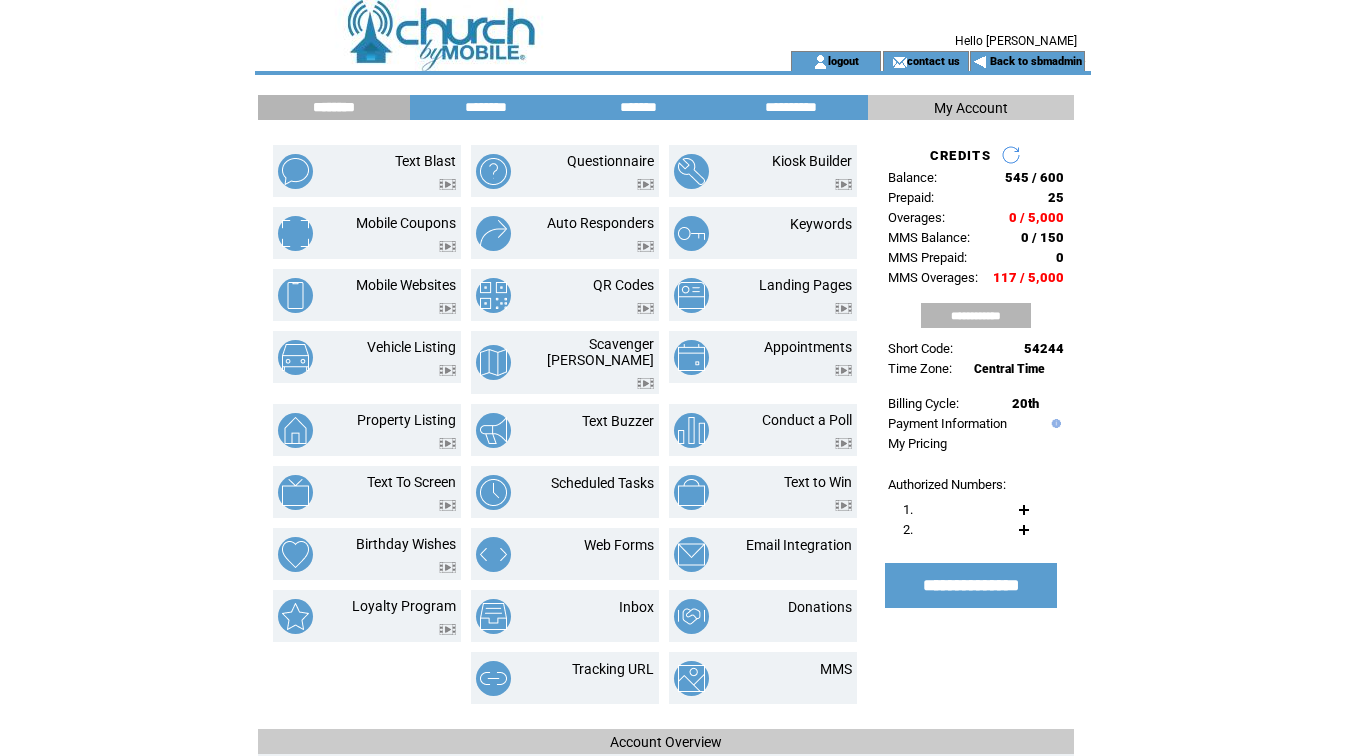 click on "**********" at bounding box center (976, 315) 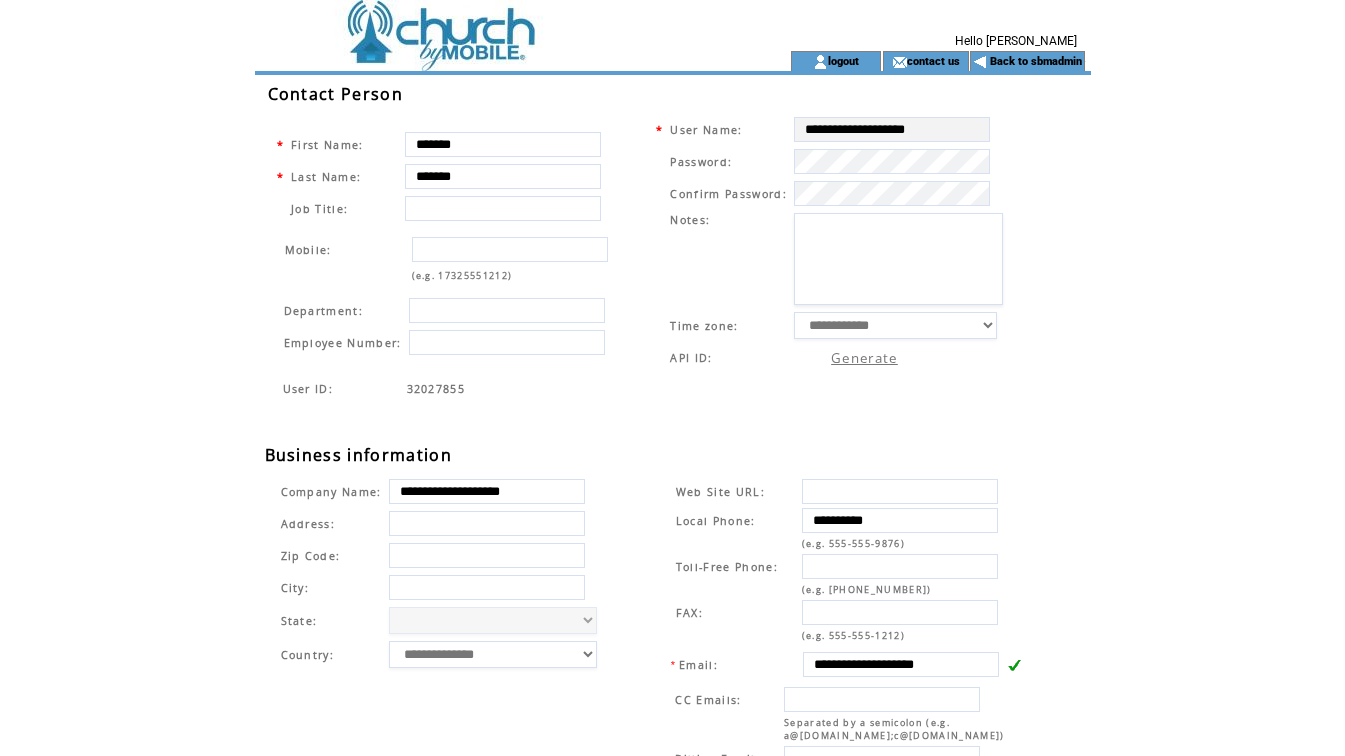 scroll, scrollTop: 0, scrollLeft: 0, axis: both 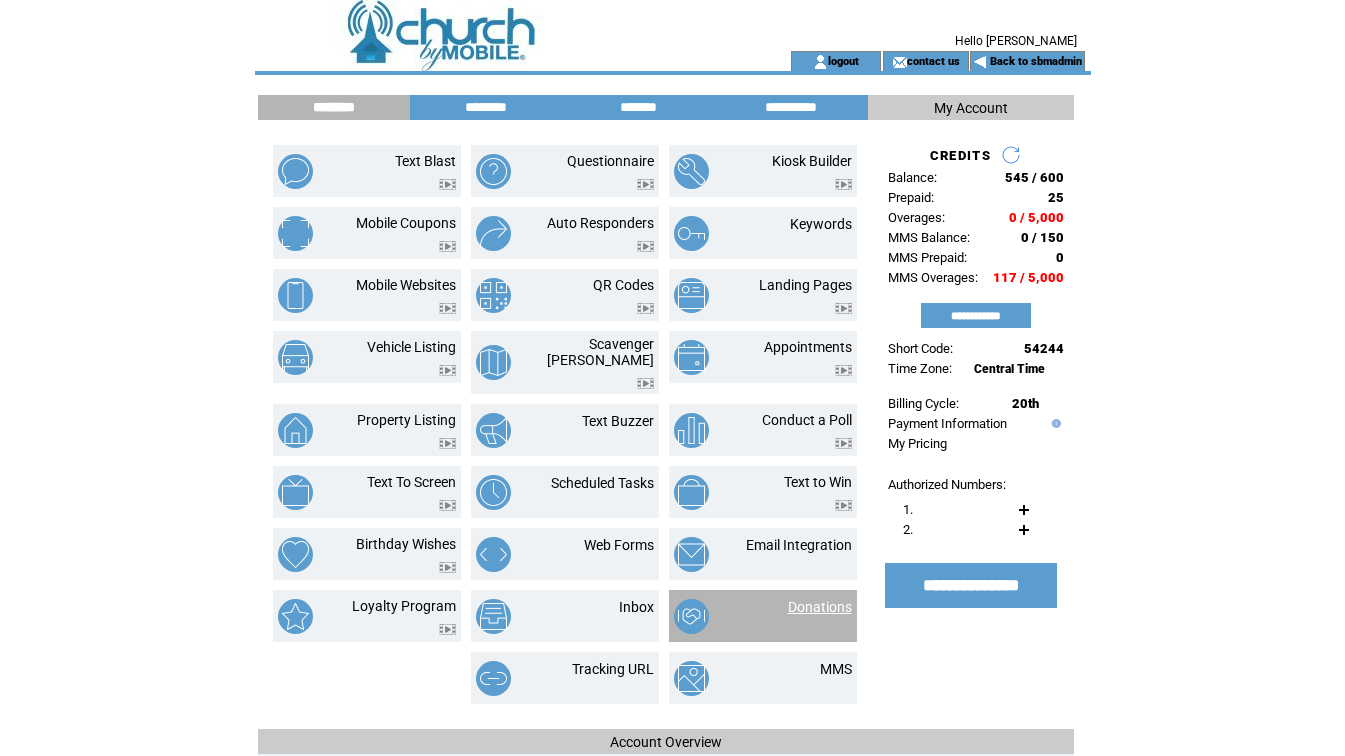 click on "Donations" at bounding box center [820, 607] 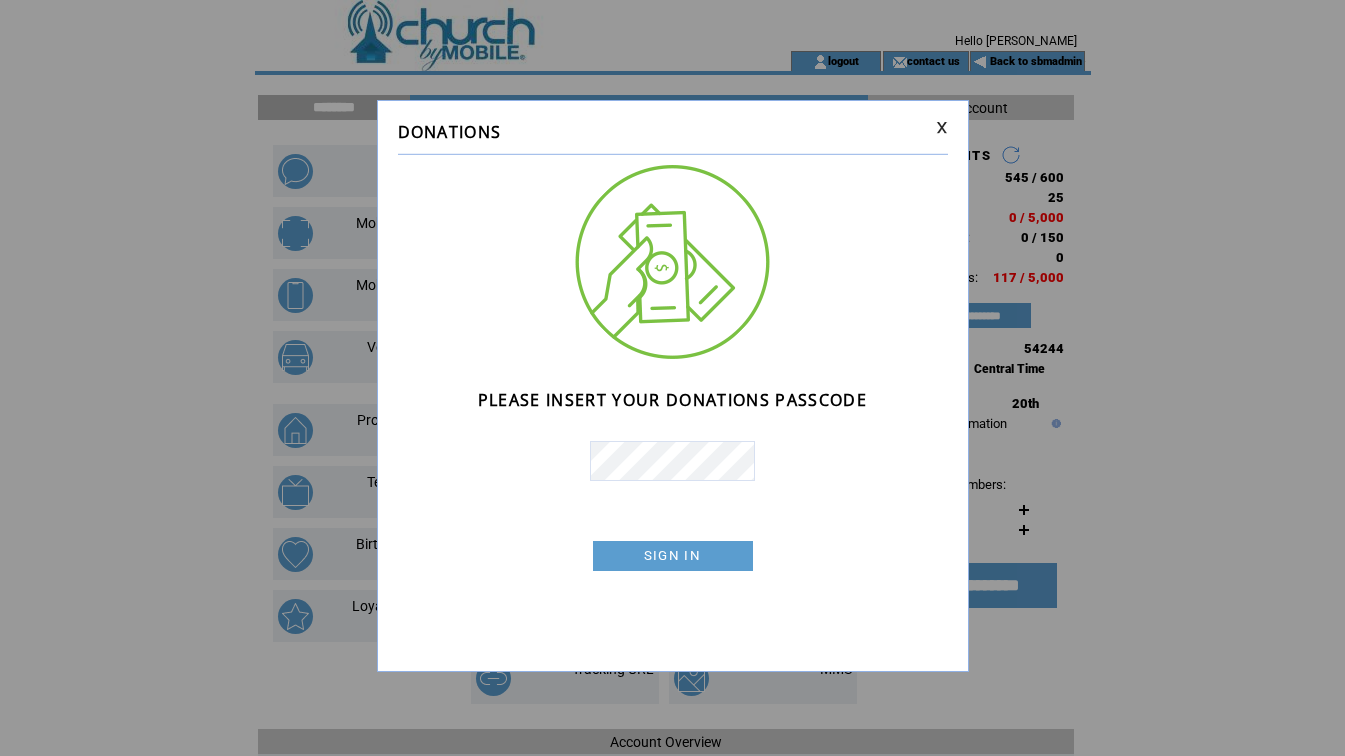scroll, scrollTop: 0, scrollLeft: 0, axis: both 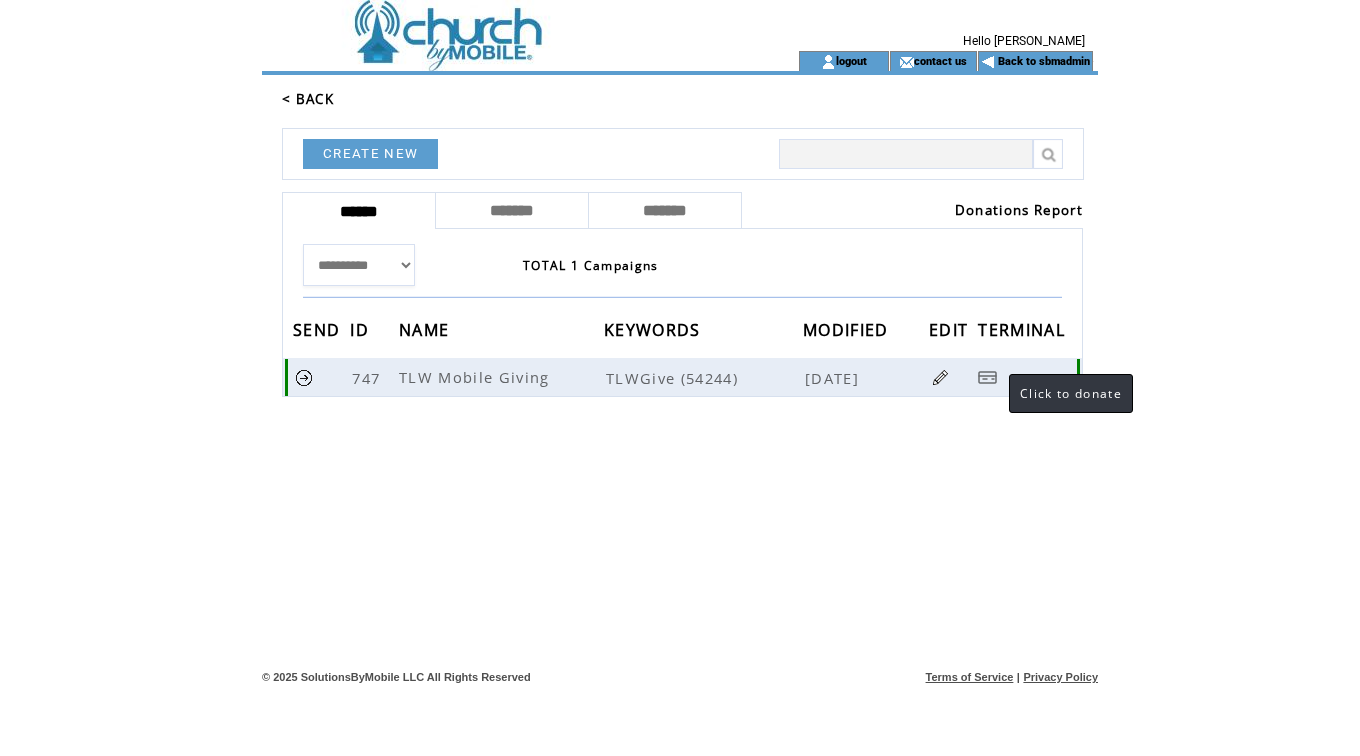 click at bounding box center (988, 377) 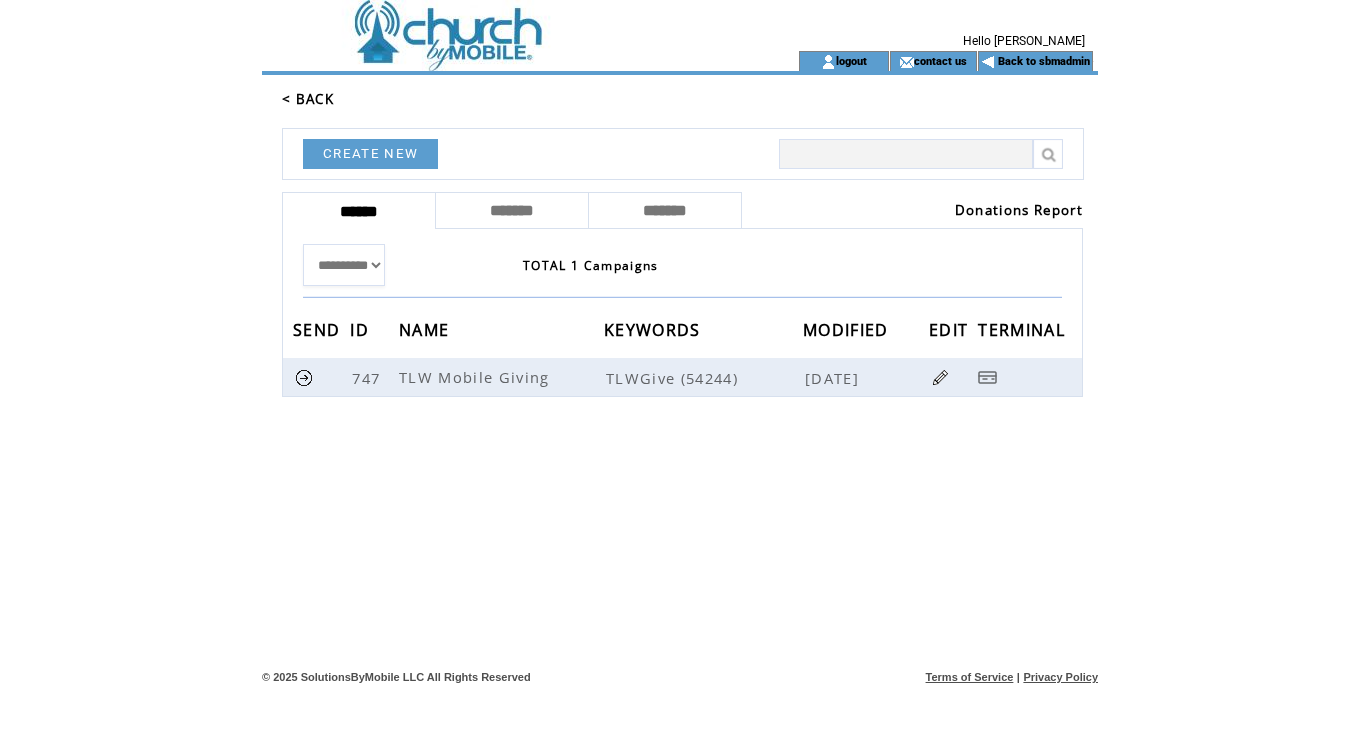 click at bounding box center (502, 25) 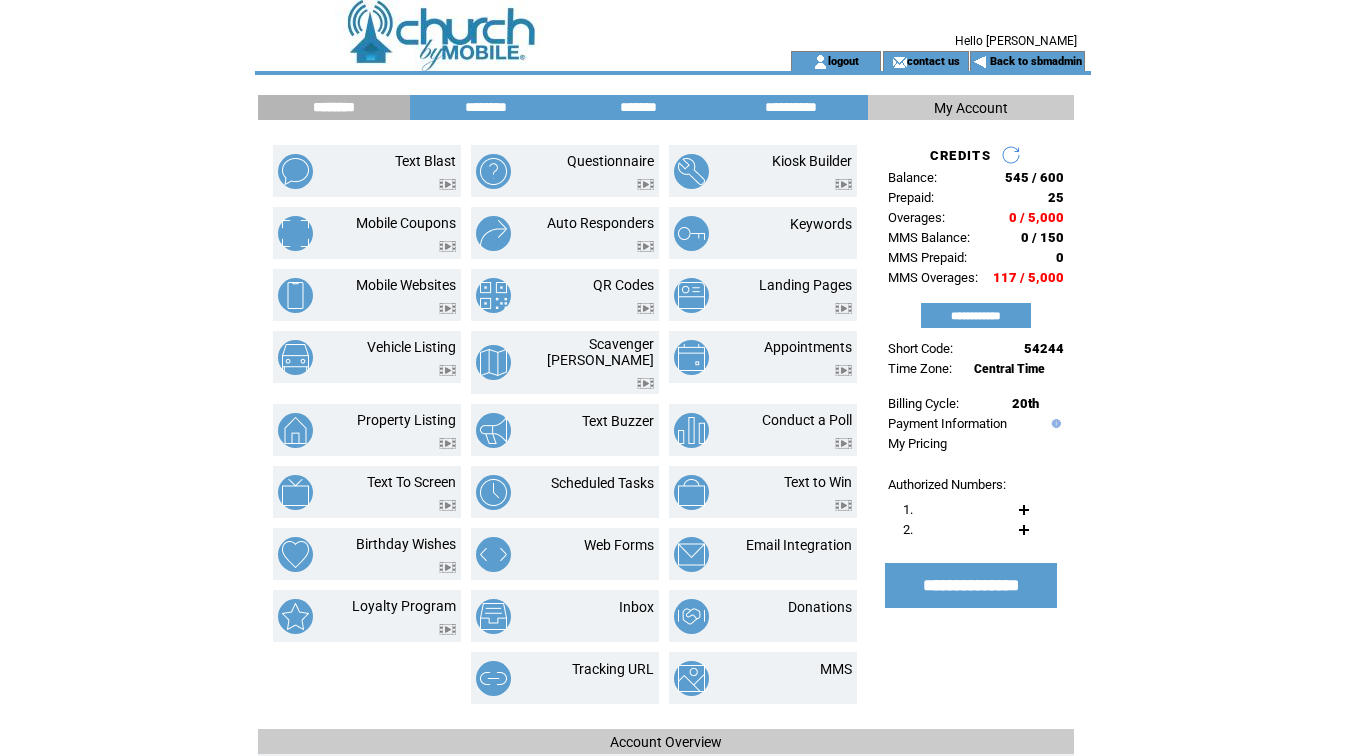 scroll, scrollTop: 0, scrollLeft: 0, axis: both 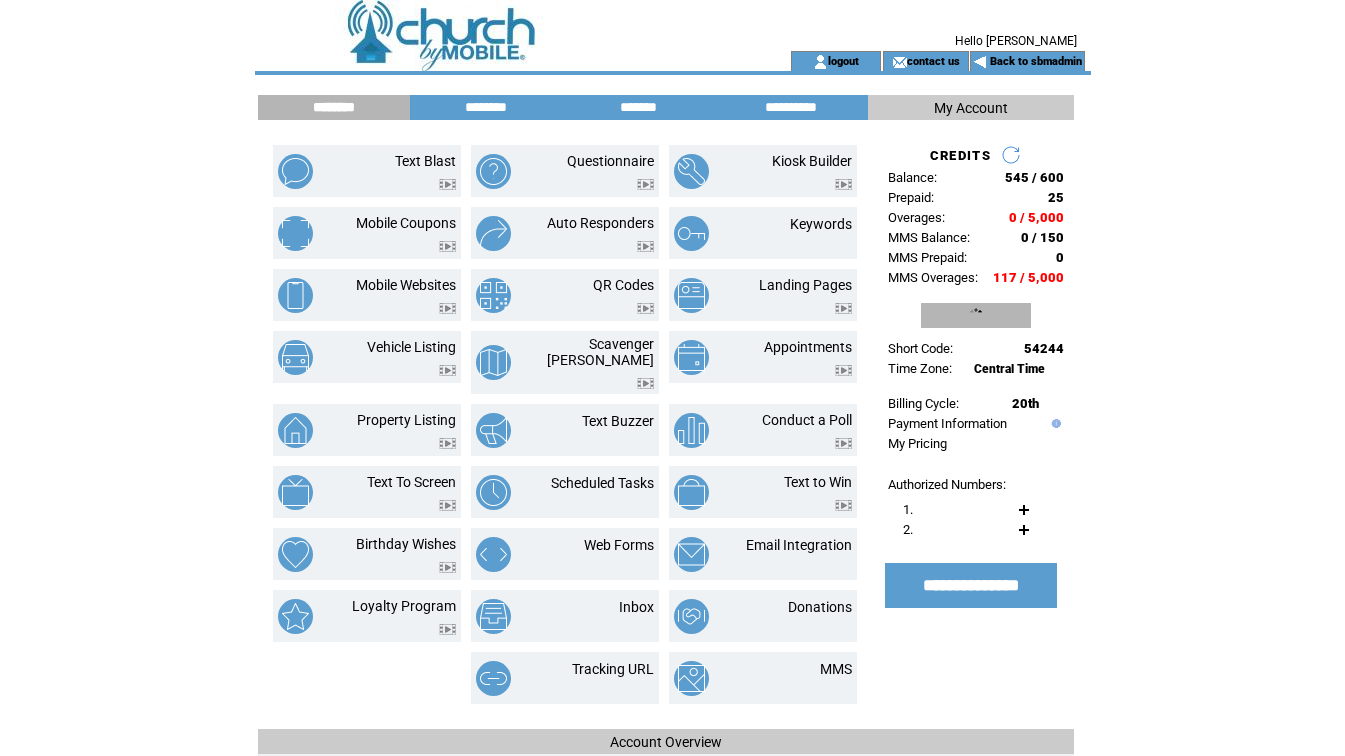 click on "**********" at bounding box center (976, 315) 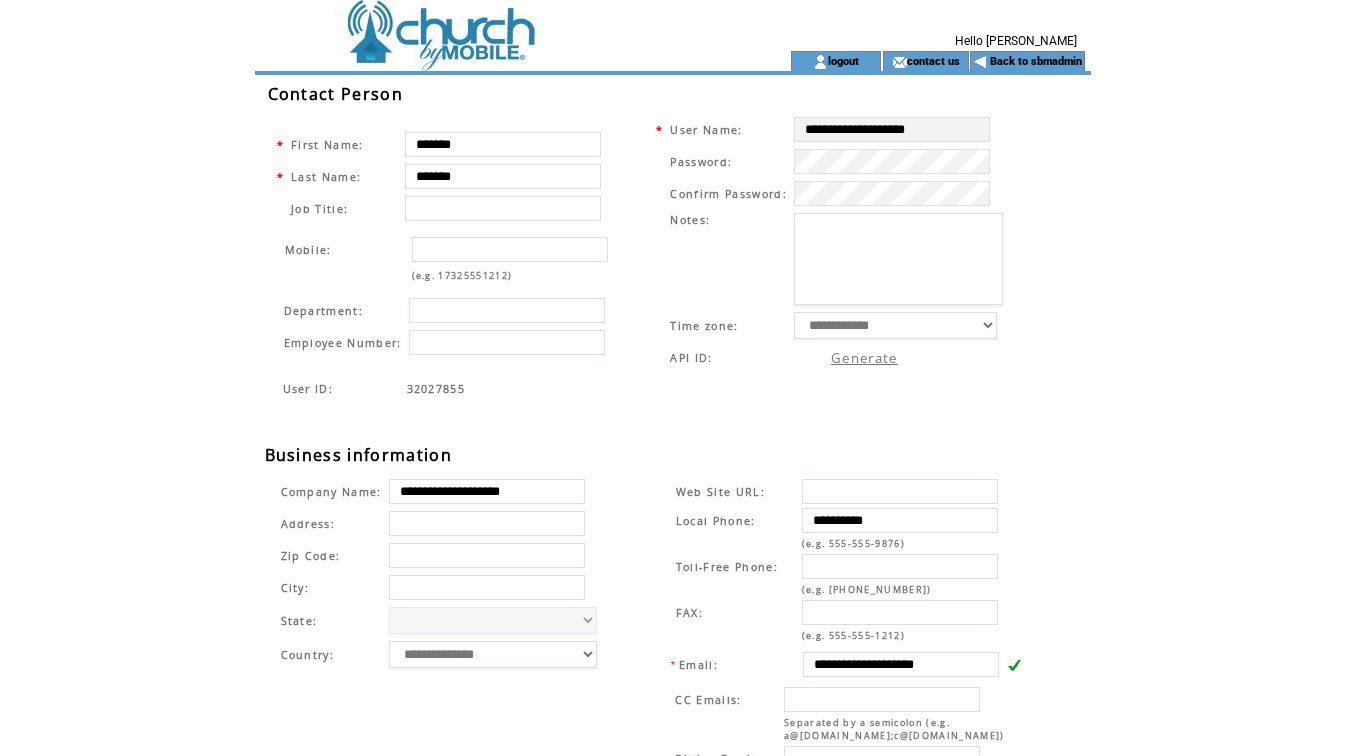 scroll, scrollTop: 0, scrollLeft: 0, axis: both 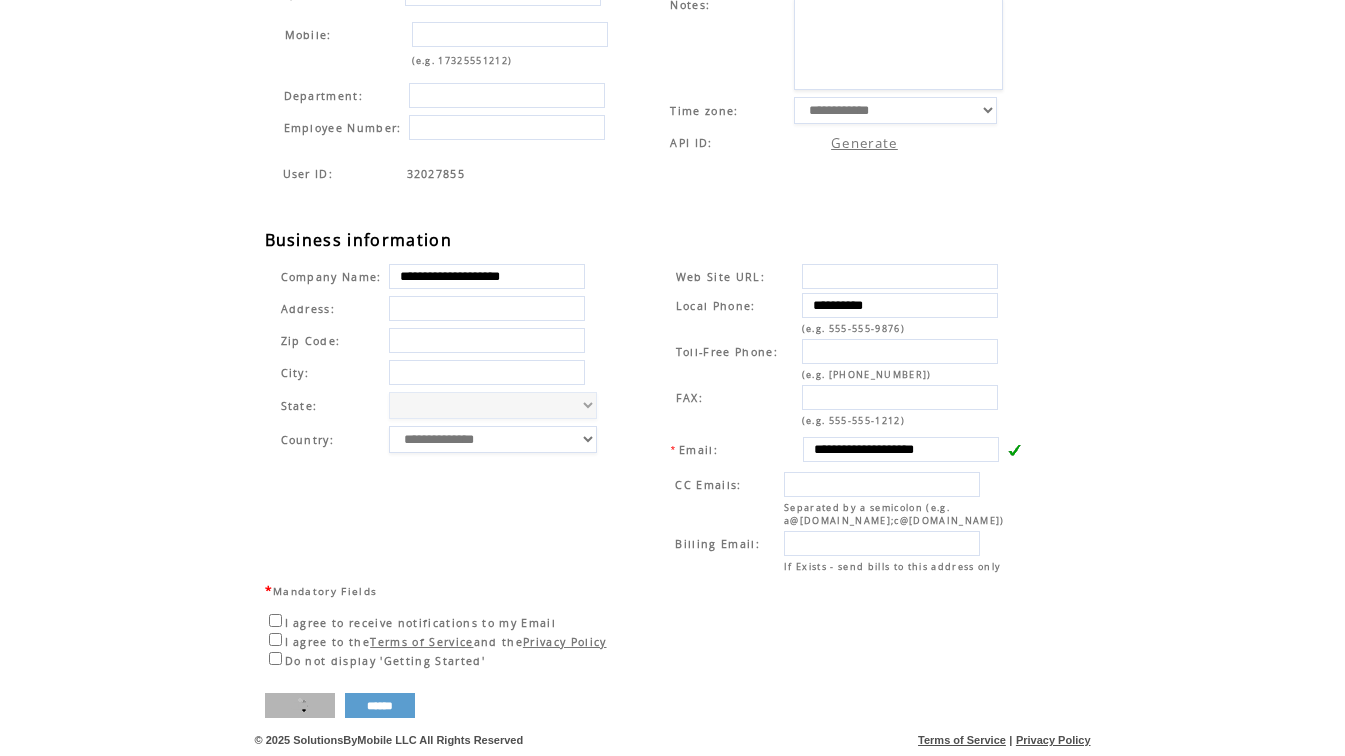 click on "****" at bounding box center (300, 705) 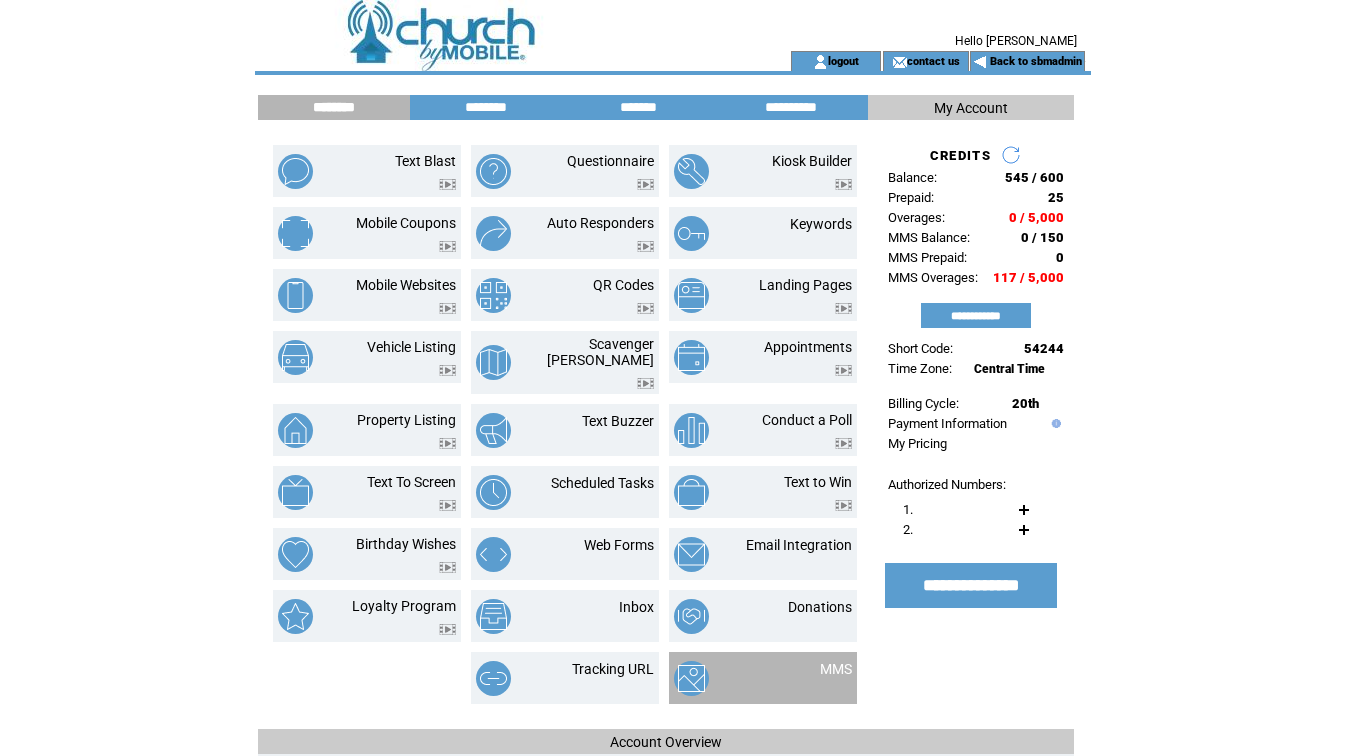 scroll, scrollTop: 0, scrollLeft: 0, axis: both 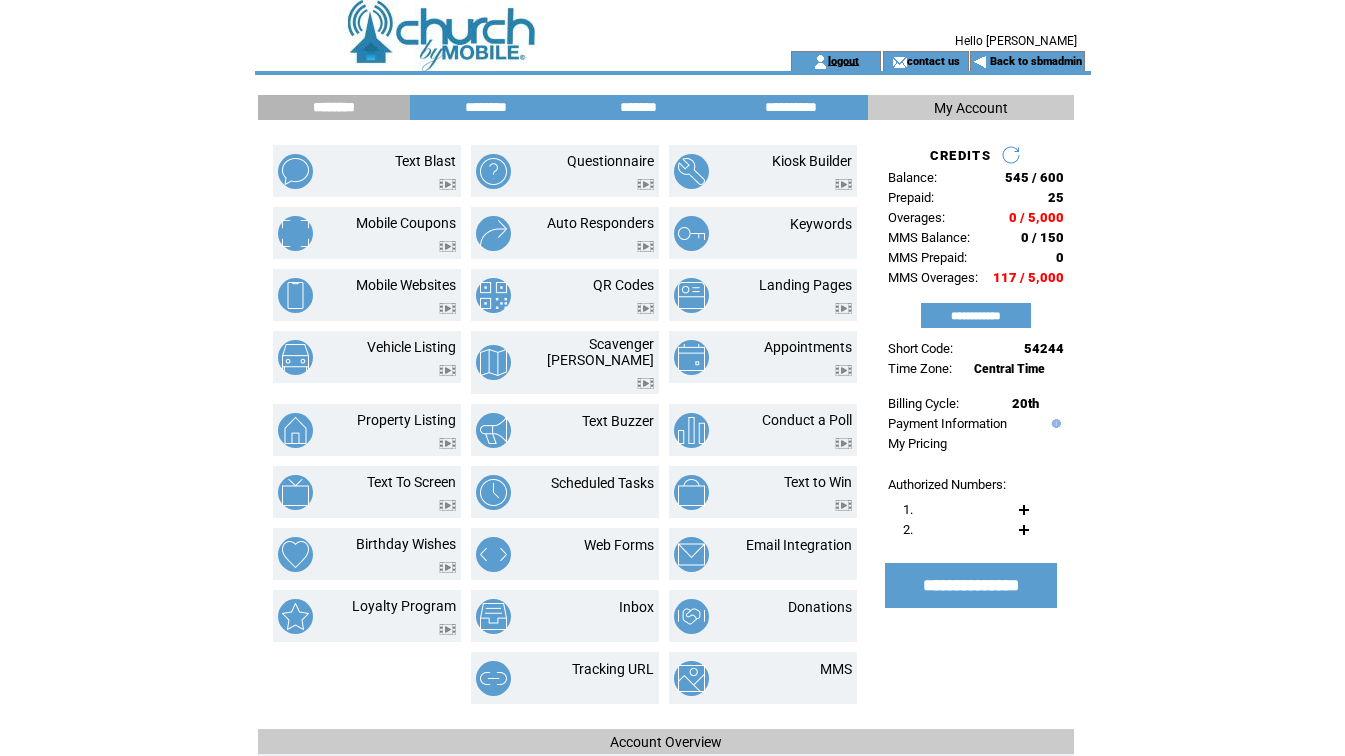click on "logout" at bounding box center [843, 60] 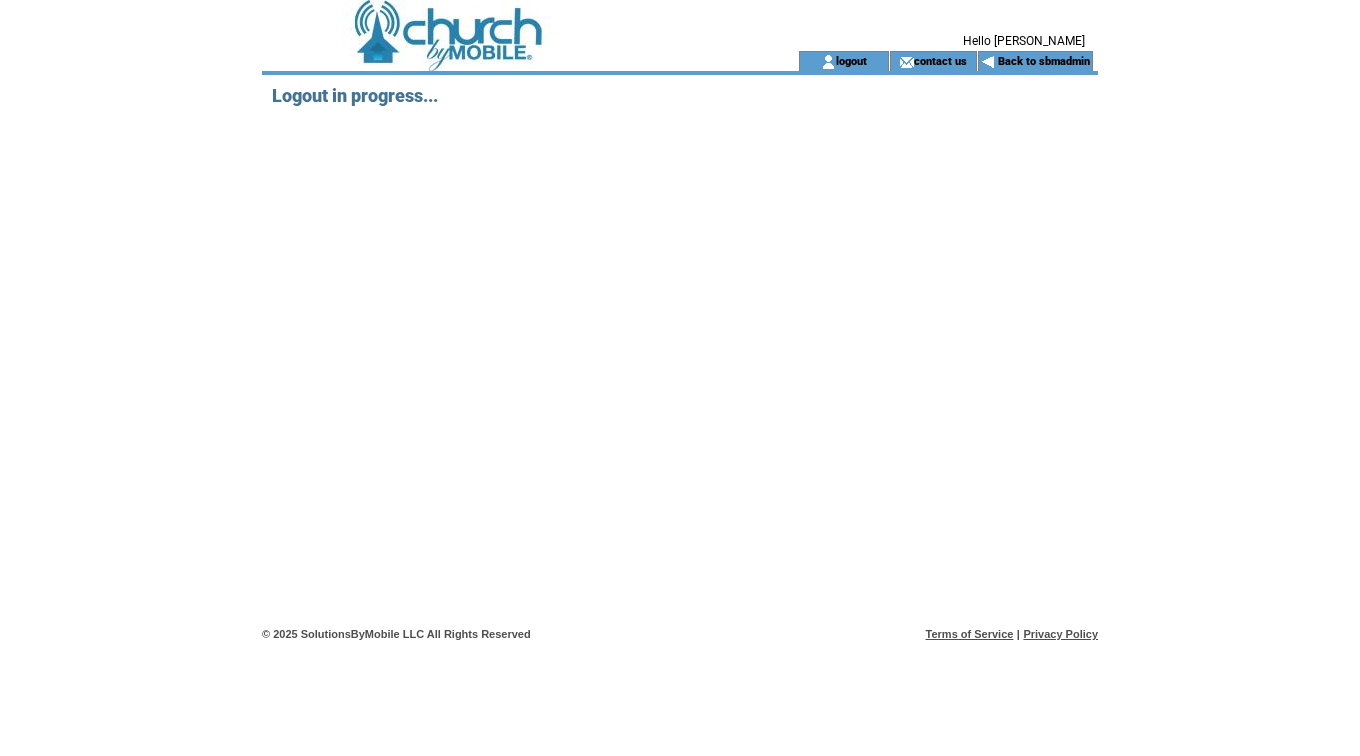 scroll, scrollTop: 0, scrollLeft: 0, axis: both 